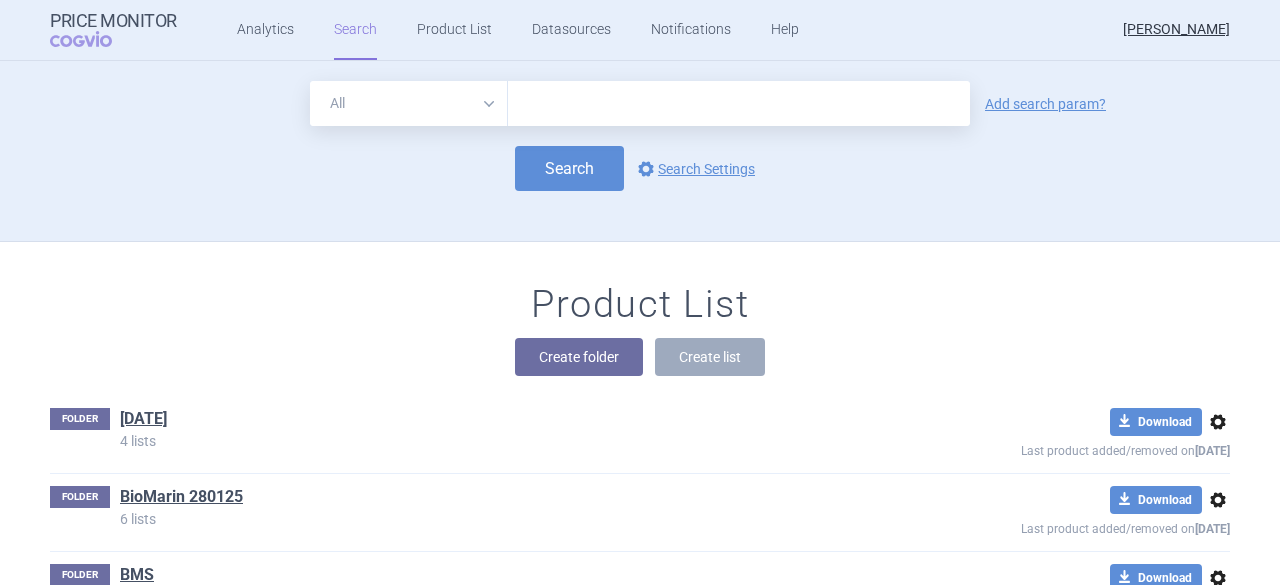 scroll, scrollTop: 0, scrollLeft: 0, axis: both 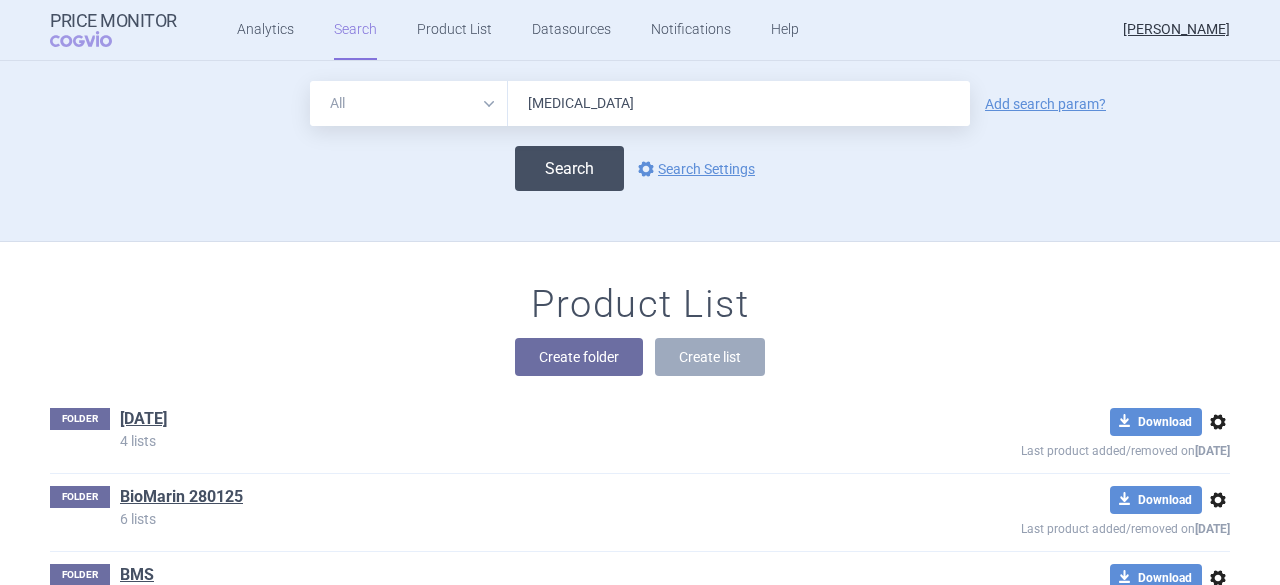 type on "[MEDICAL_DATA]" 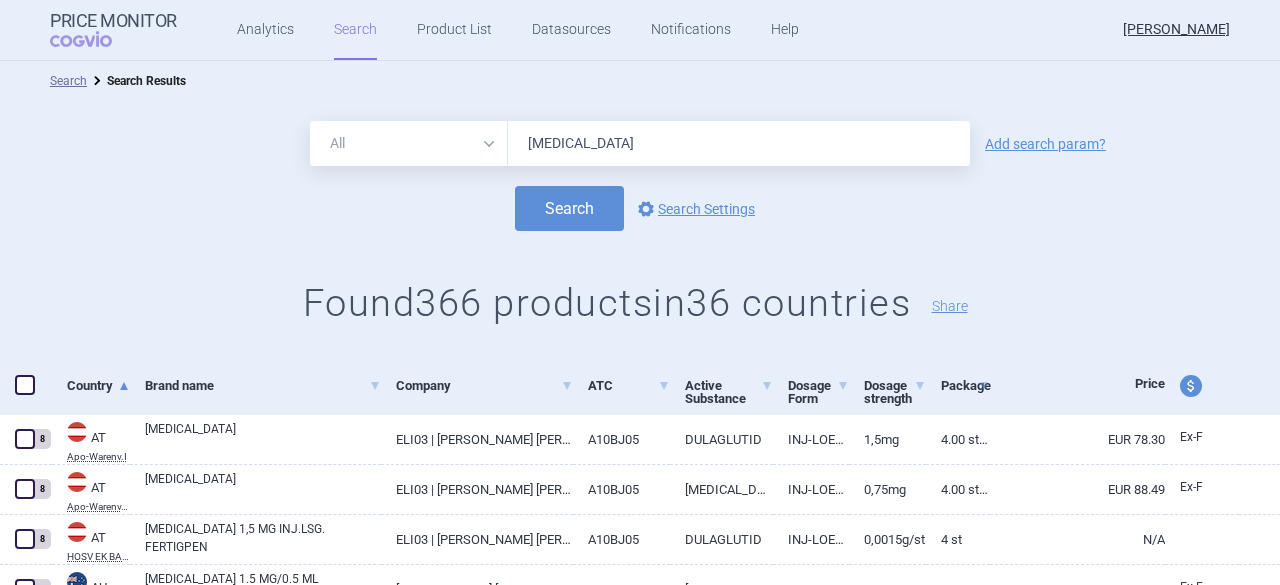 click on "price and currency" at bounding box center [1191, 386] 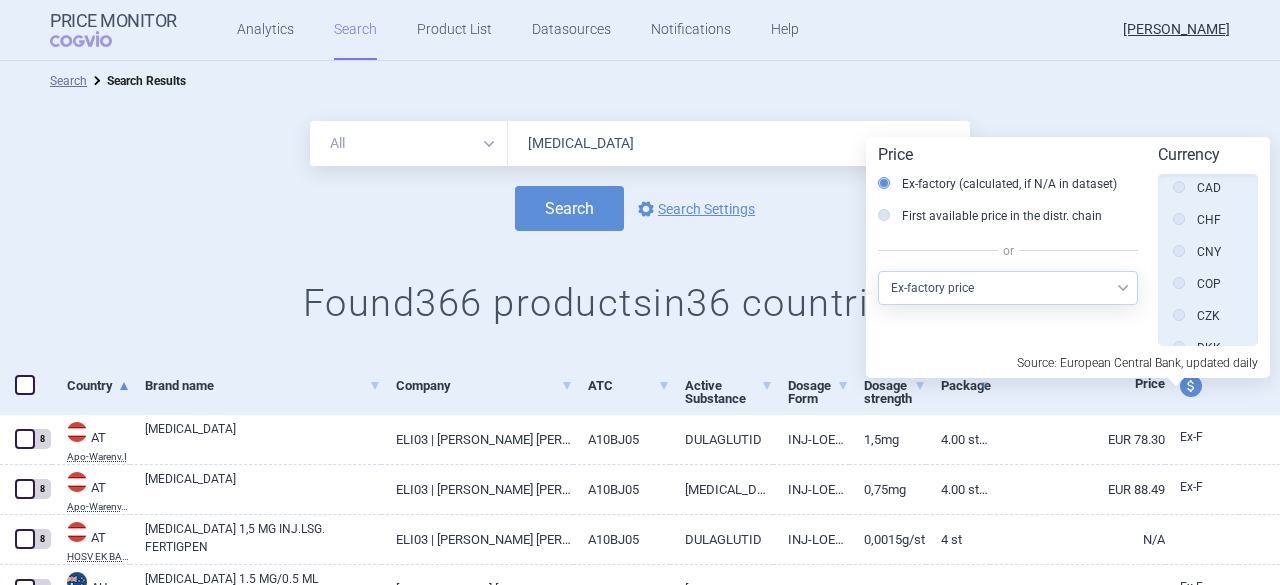 scroll, scrollTop: 0, scrollLeft: 0, axis: both 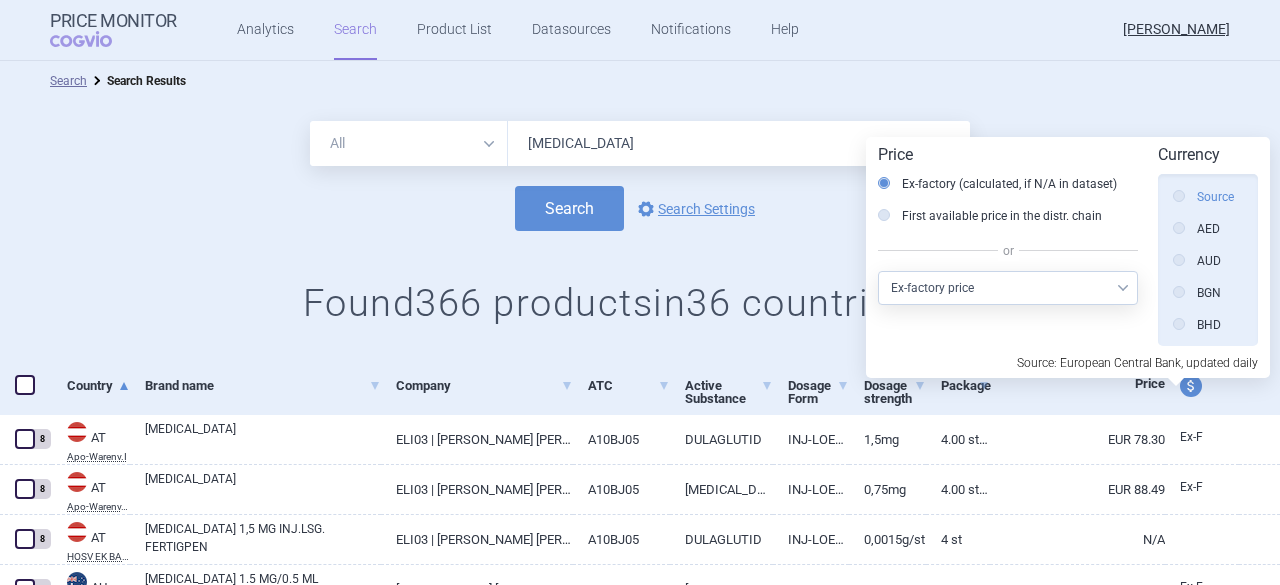 click on "Source" at bounding box center [1203, 197] 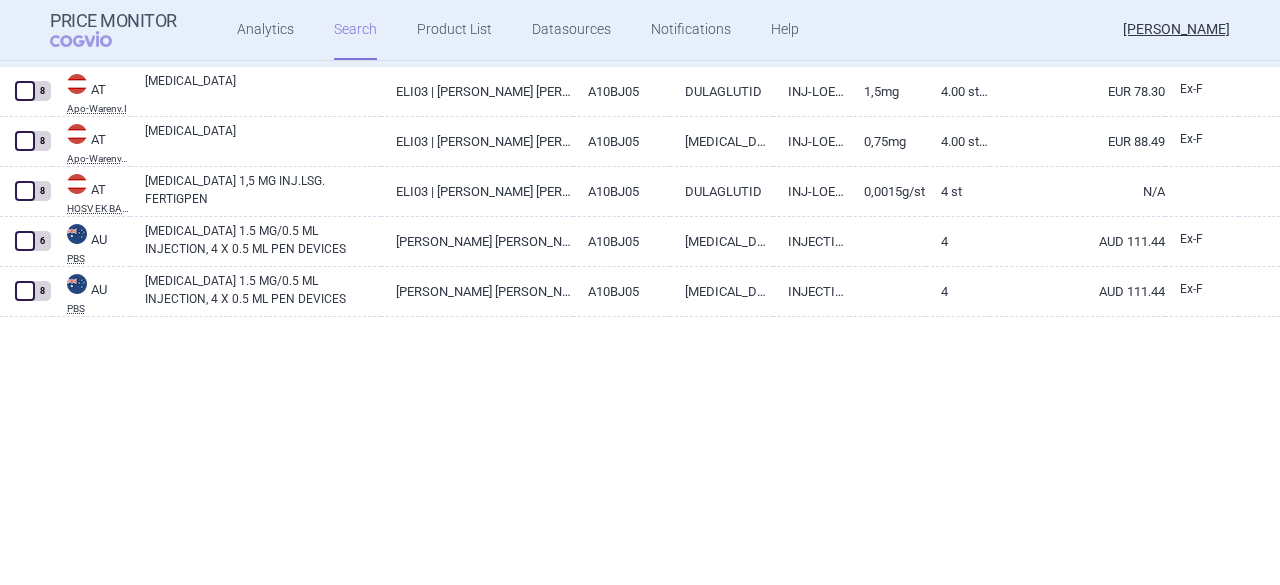 scroll, scrollTop: 0, scrollLeft: 0, axis: both 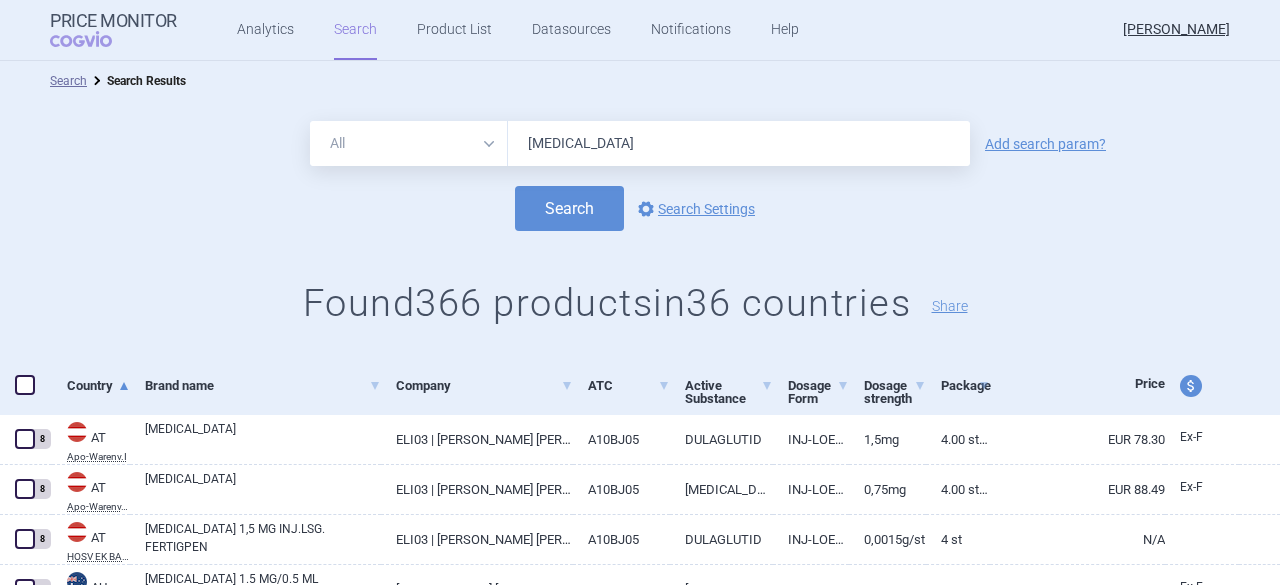 drag, startPoint x: 1114, startPoint y: 245, endPoint x: 1097, endPoint y: 249, distance: 17.464249 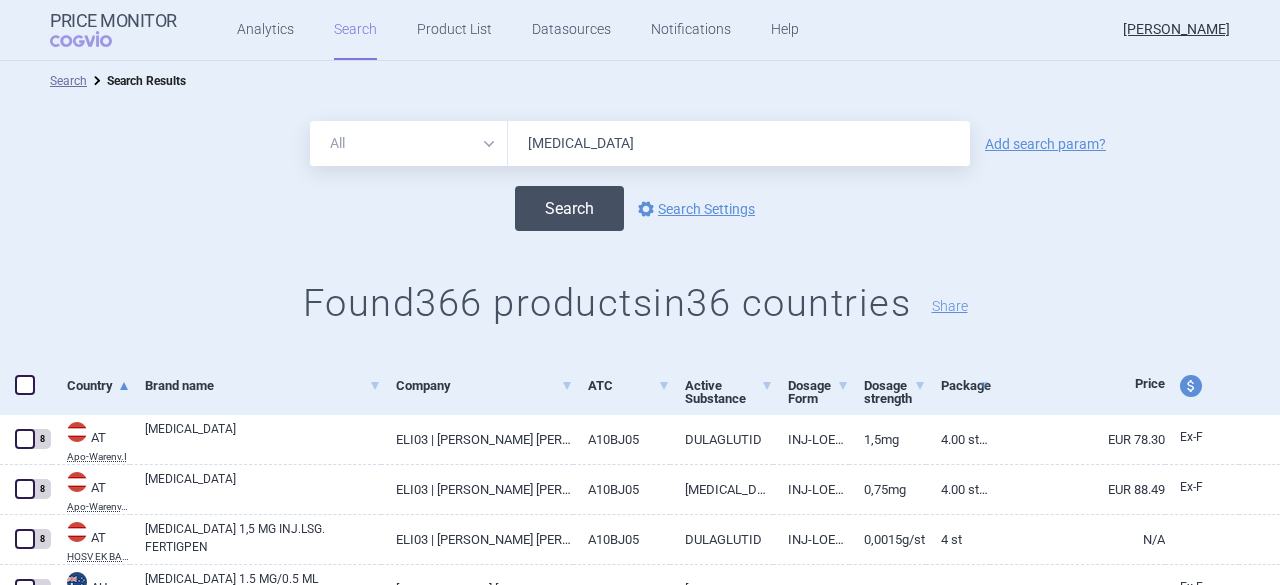 click on "Search" at bounding box center (569, 208) 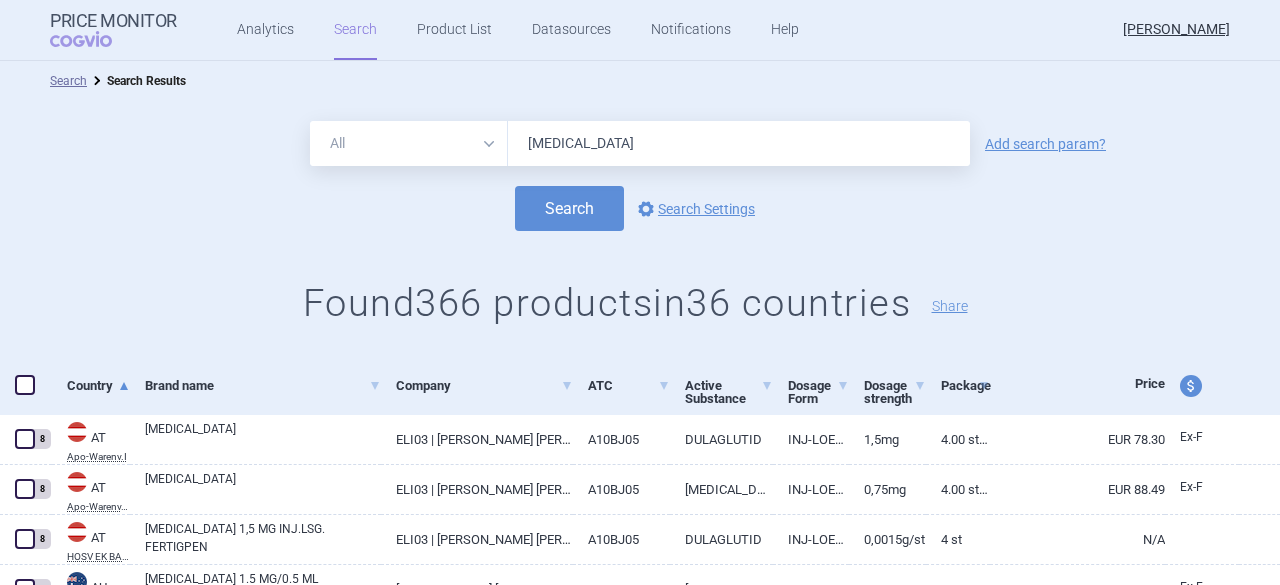 click on "price and currency" at bounding box center [1191, 386] 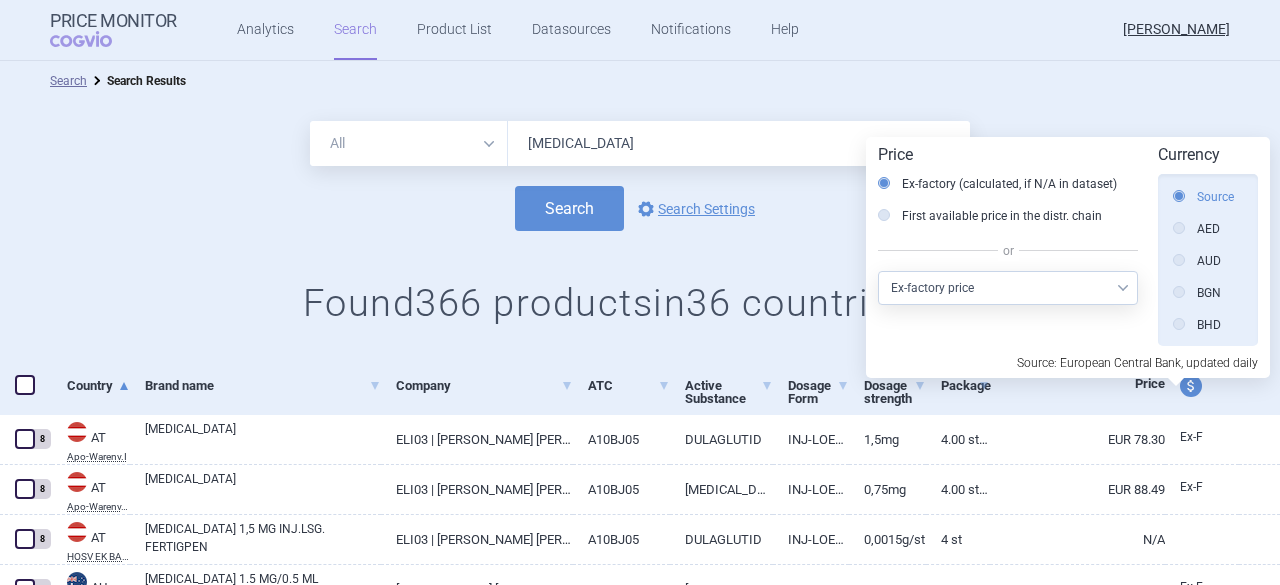 click on "Source" at bounding box center [1203, 197] 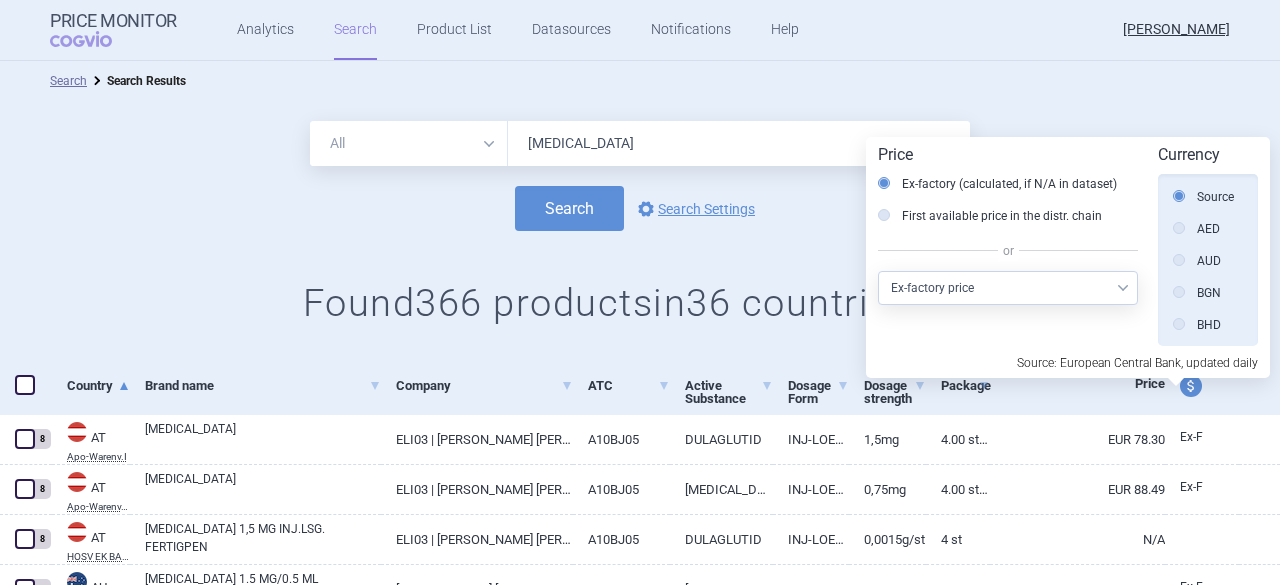 click on "All Brand Name ATC Company Active Substance Country Newer than [MEDICAL_DATA] Add search param?" at bounding box center [640, 143] 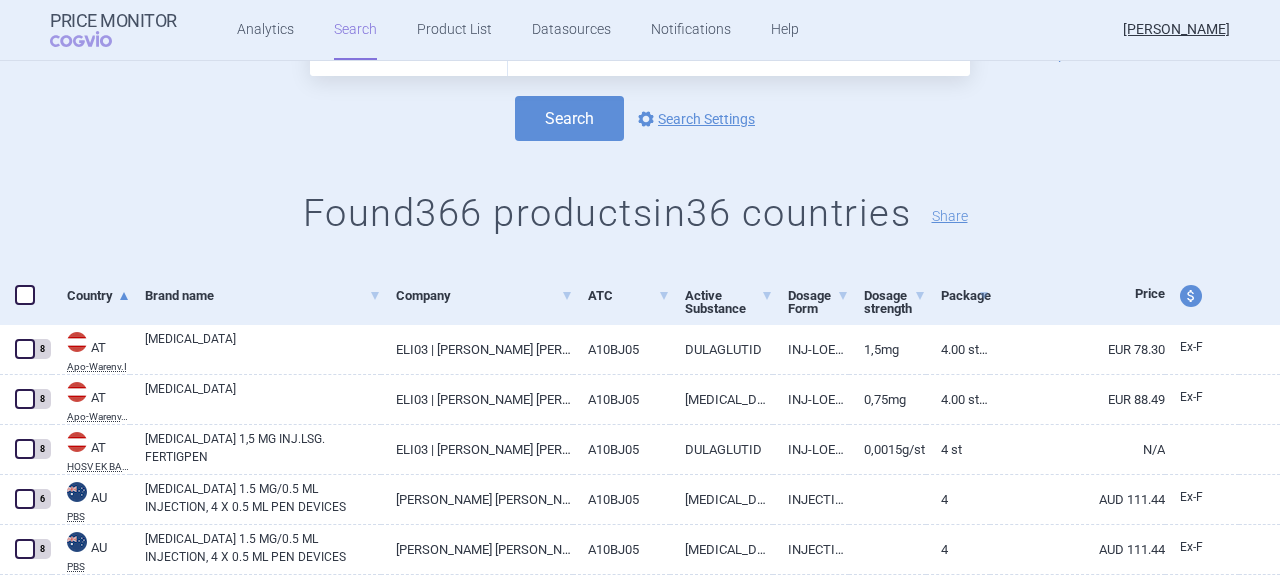 scroll, scrollTop: 0, scrollLeft: 0, axis: both 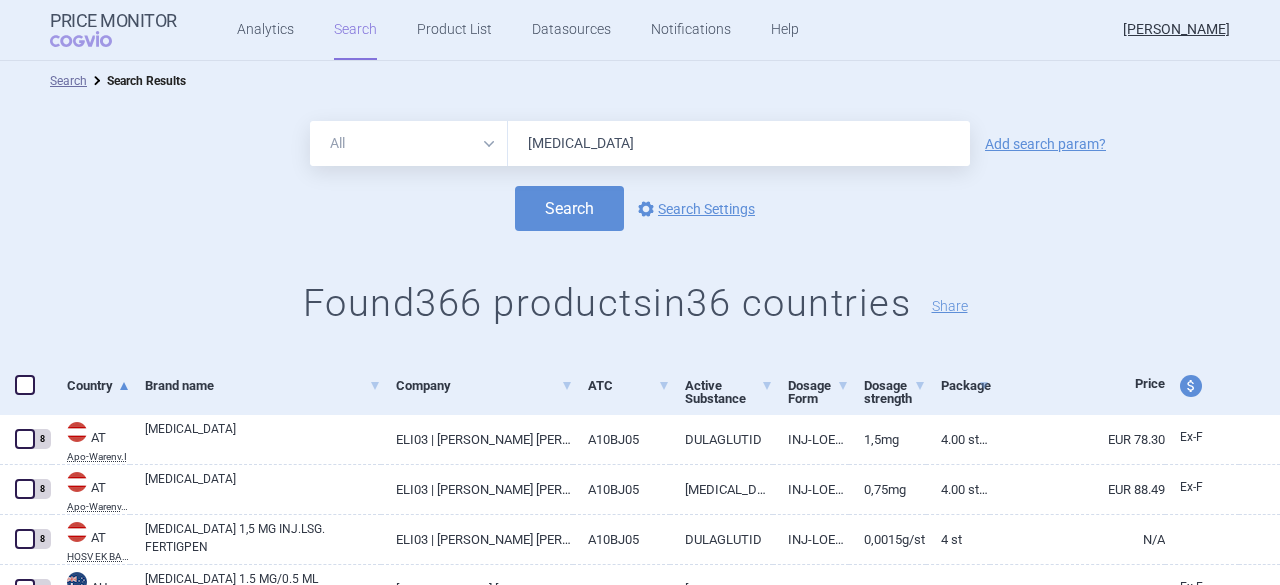click at bounding box center (25, 385) 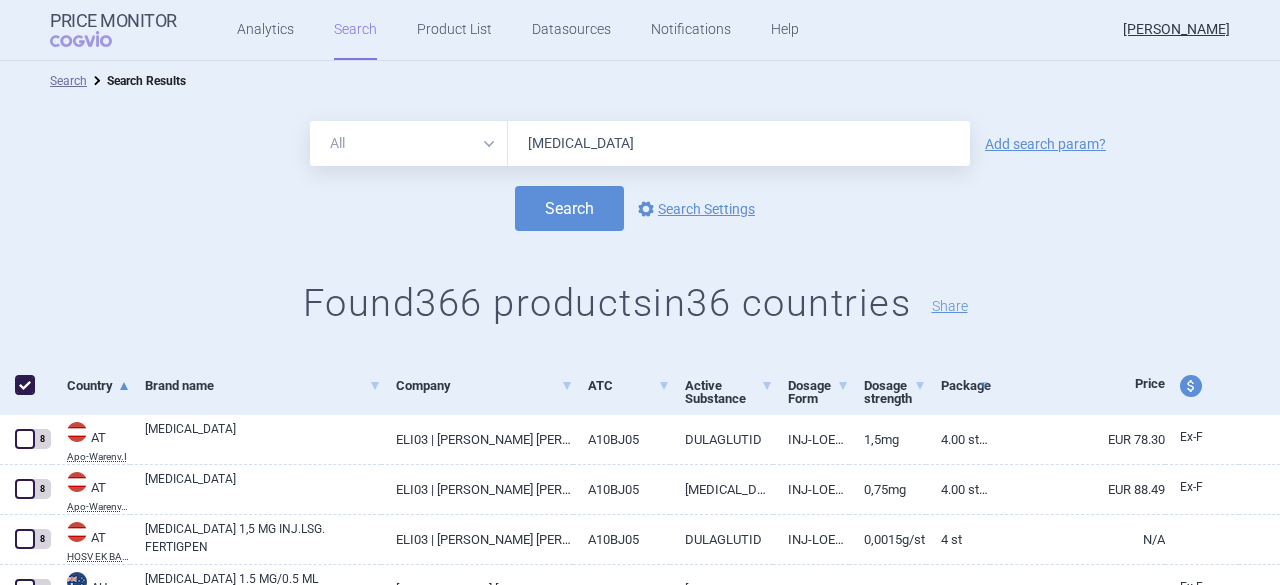 checkbox on "true" 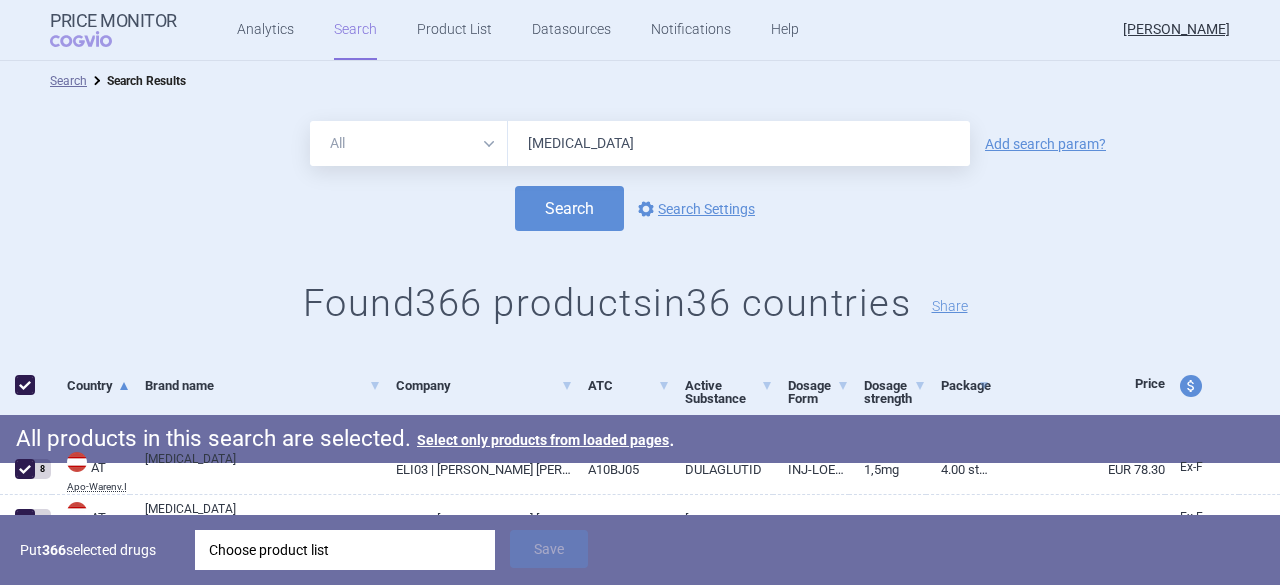 click on "Choose product list" at bounding box center (345, 550) 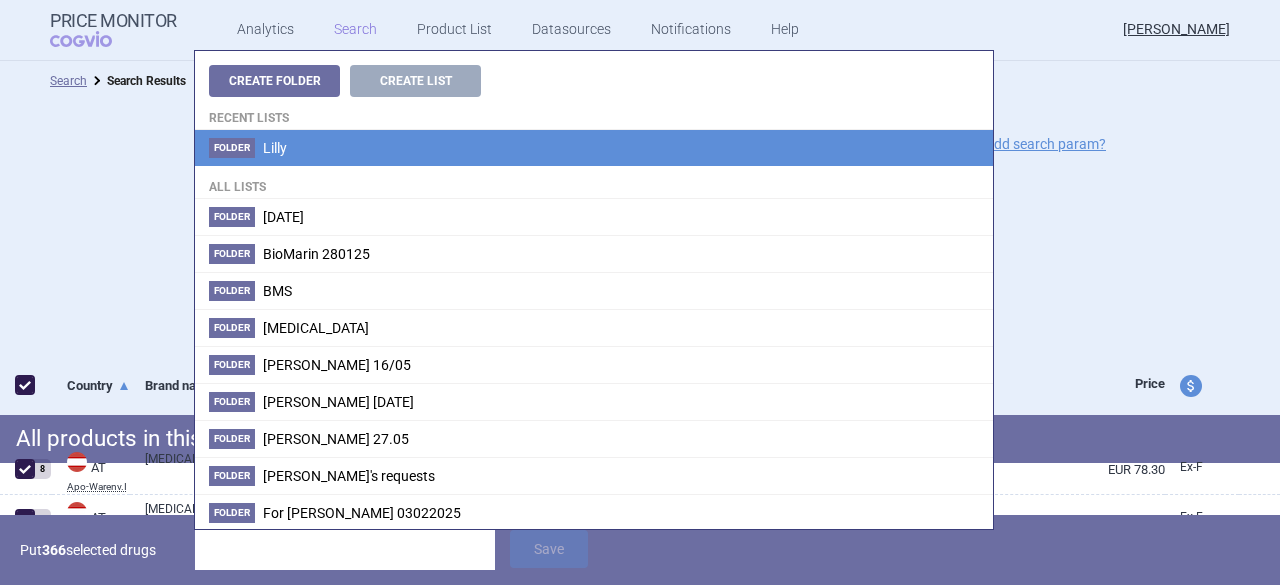 click on "Lilly" at bounding box center (275, 148) 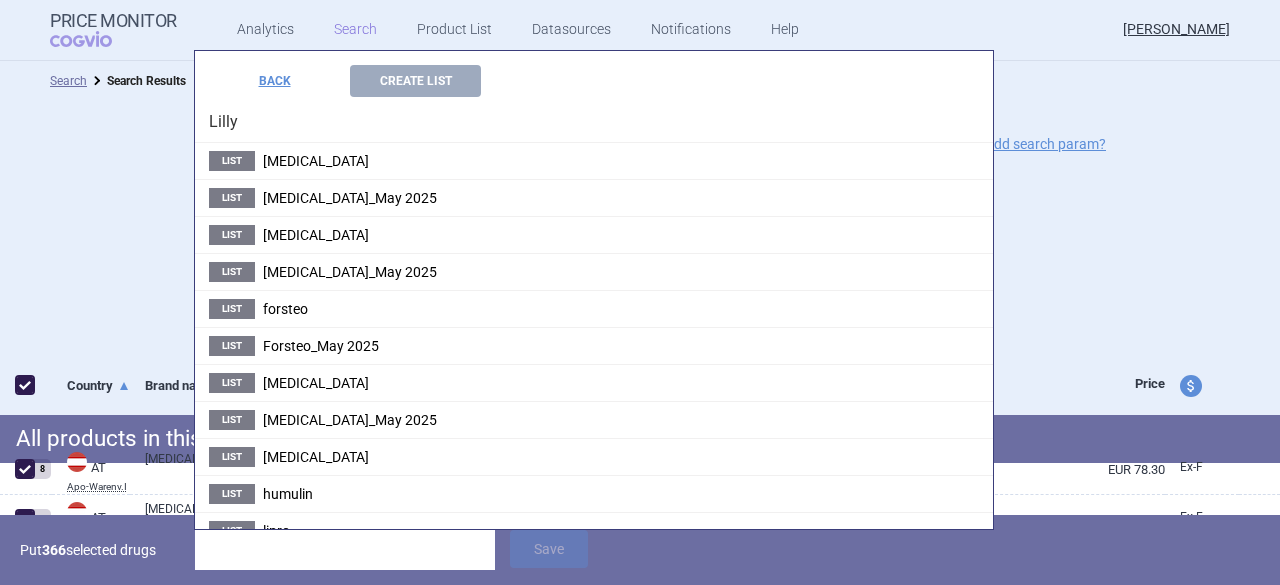 click at bounding box center [345, 550] 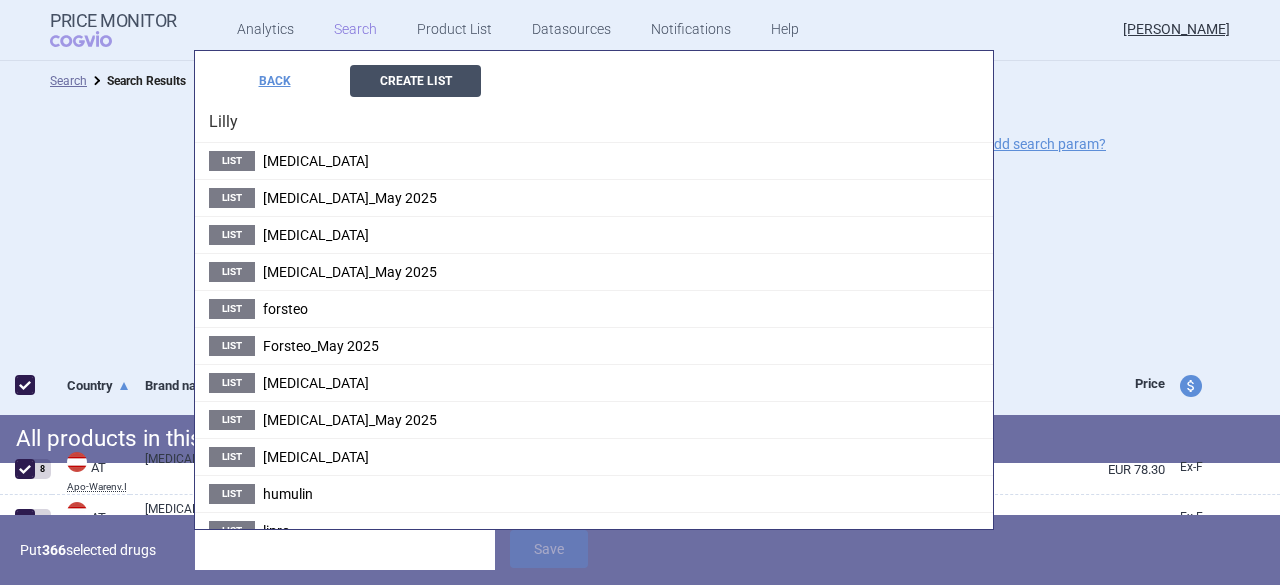 click on "Create List" at bounding box center (415, 81) 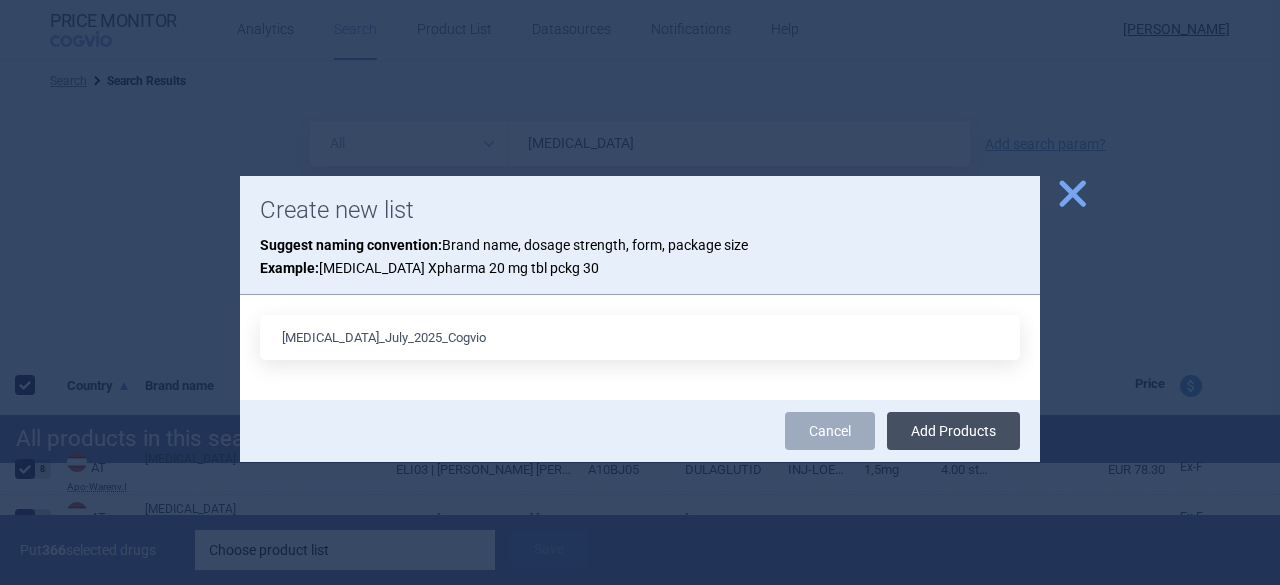 type on "[MEDICAL_DATA]_July_2025_Cogvio" 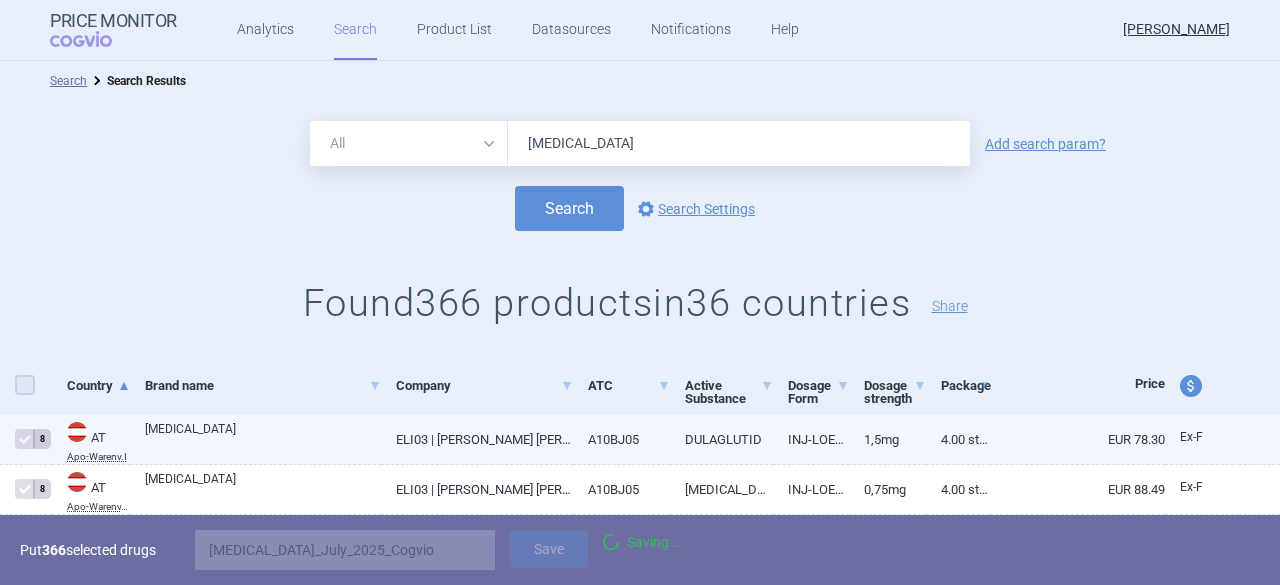 checkbox on "false" 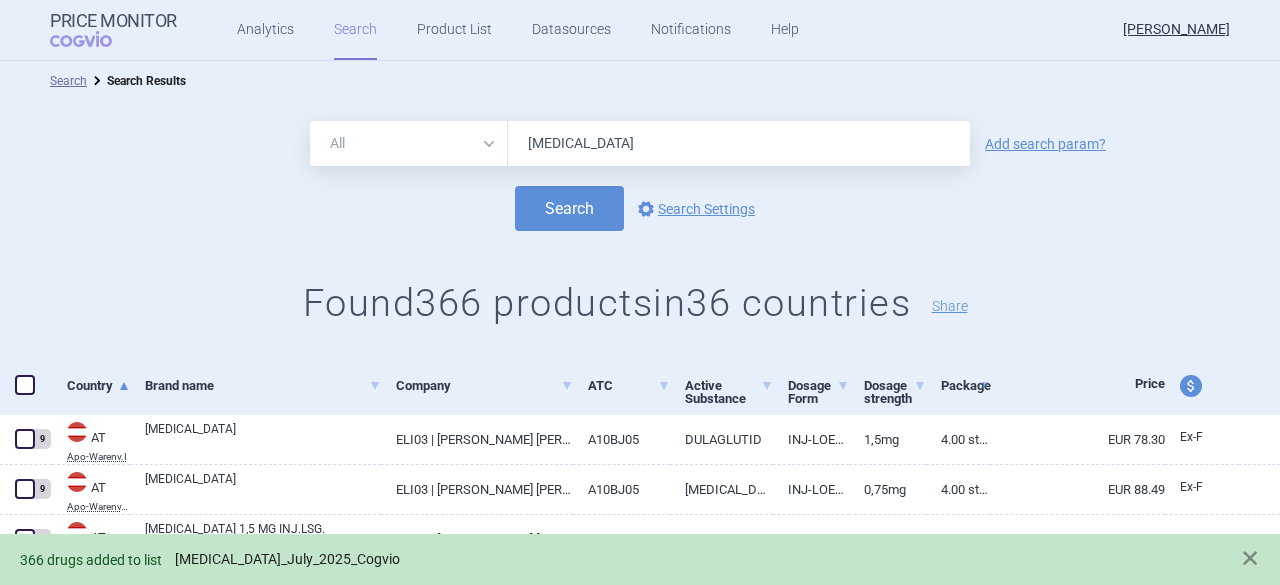 click on "[MEDICAL_DATA]_July_2025_Cogvio" at bounding box center (287, 559) 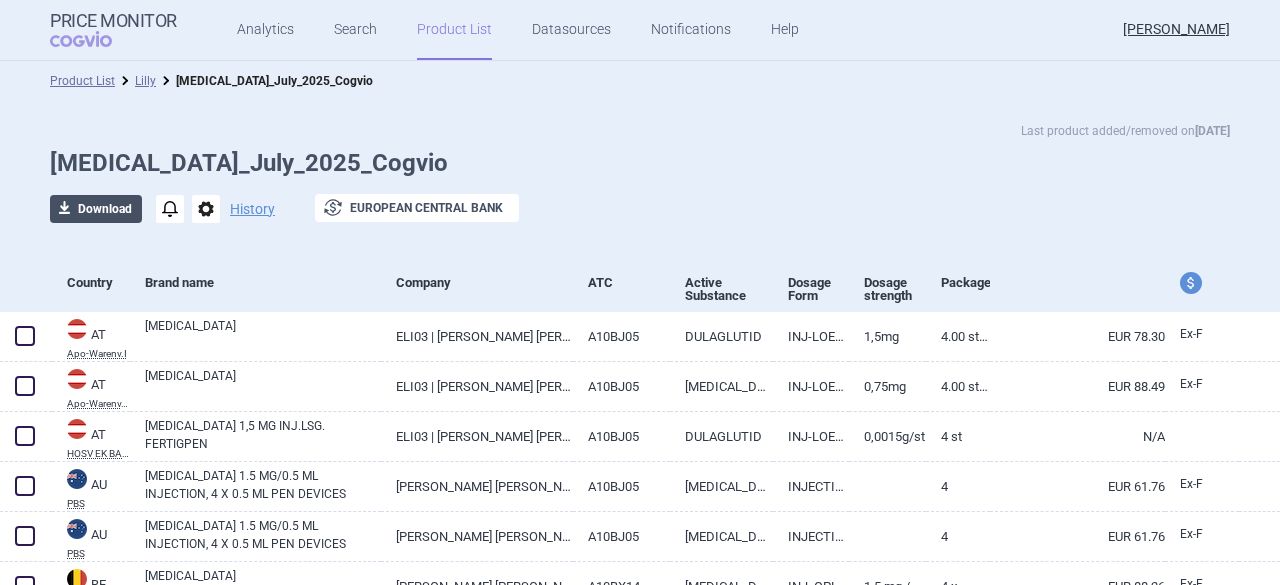 click on "download  Download" at bounding box center (96, 209) 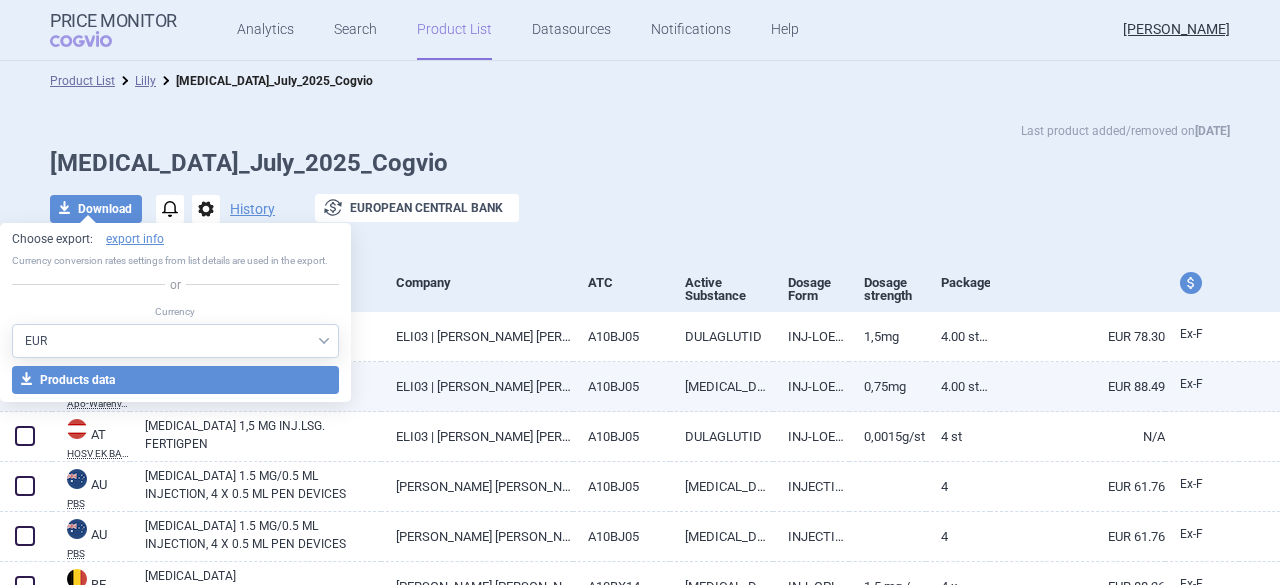 click on "download  Products data" at bounding box center (175, 380) 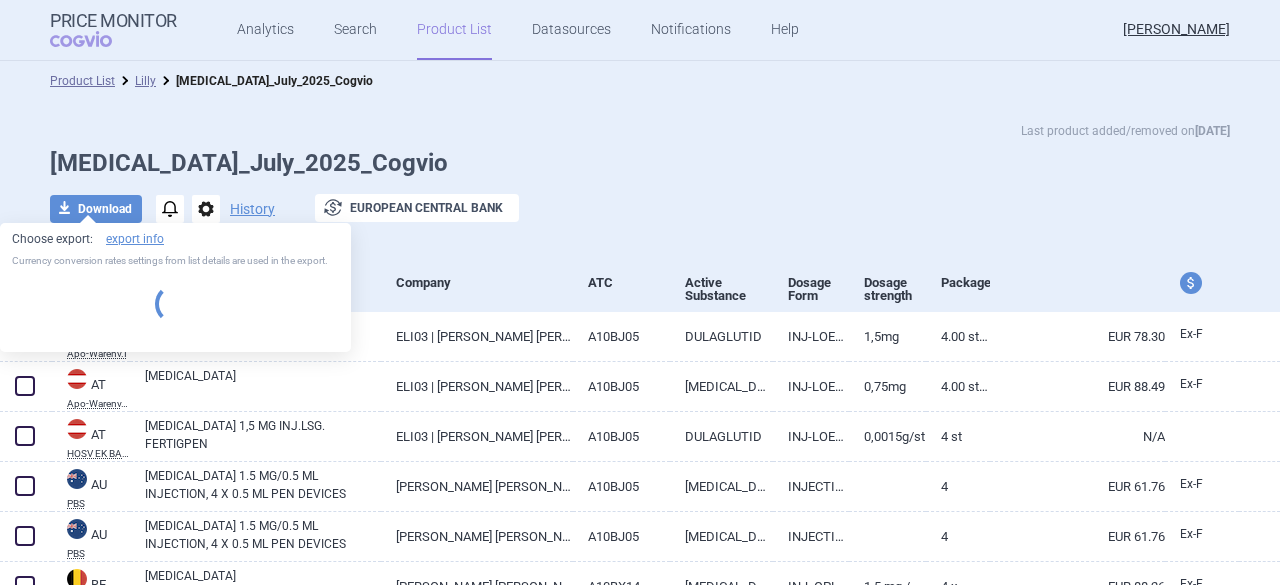 select on "EUR" 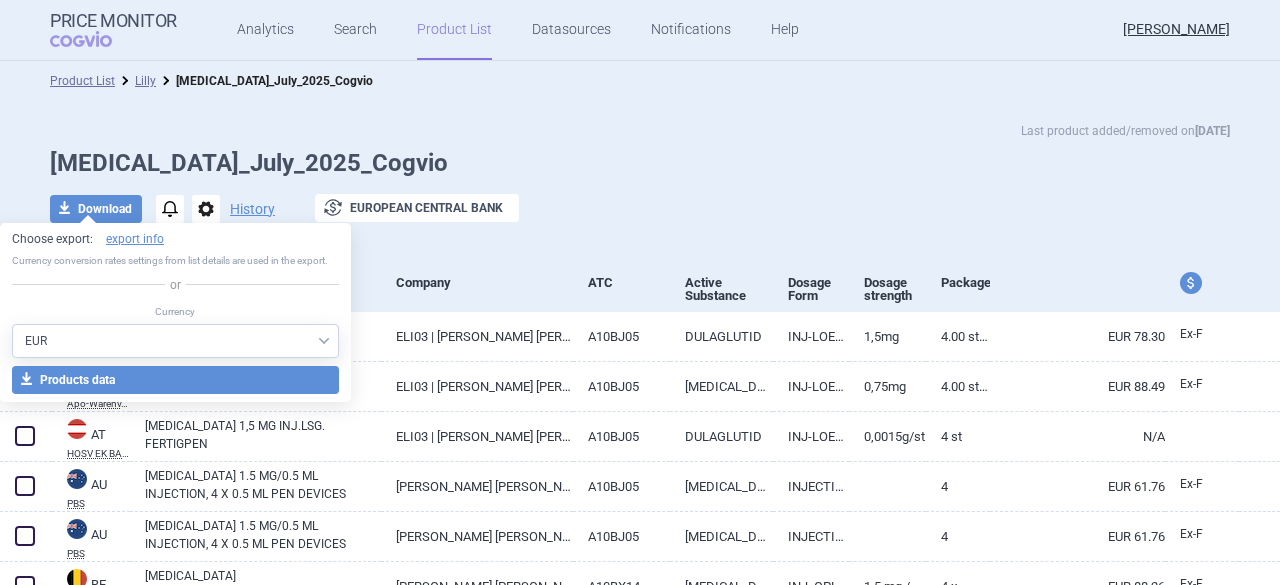 click on "Last product added/removed on  [DATE]" at bounding box center (640, 131) 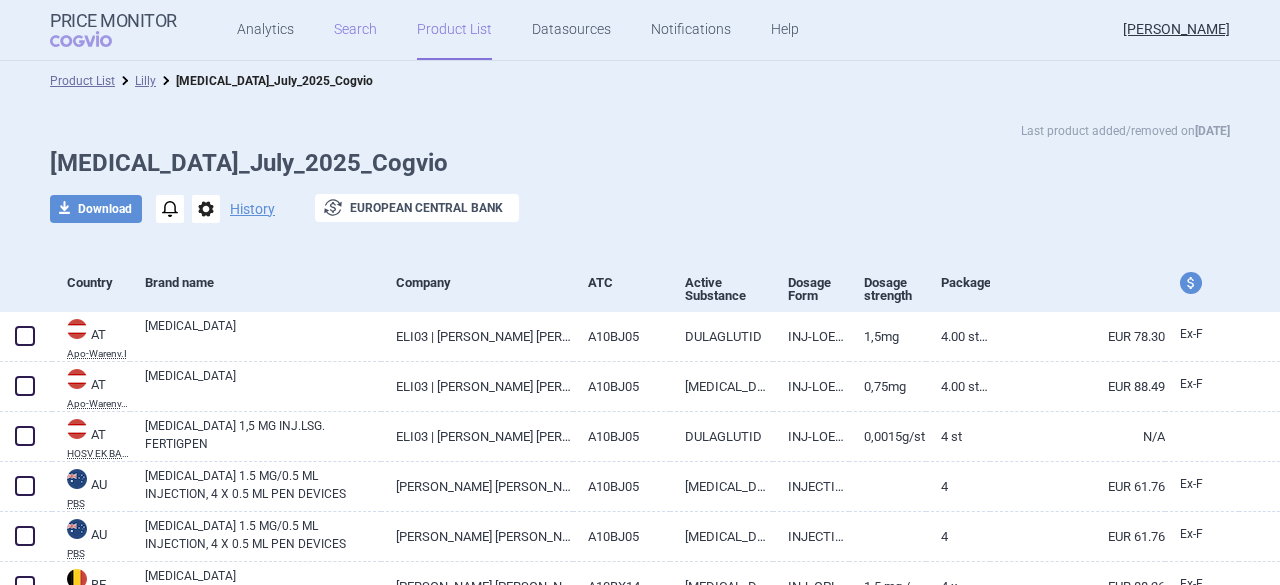 click on "Search" at bounding box center [355, 30] 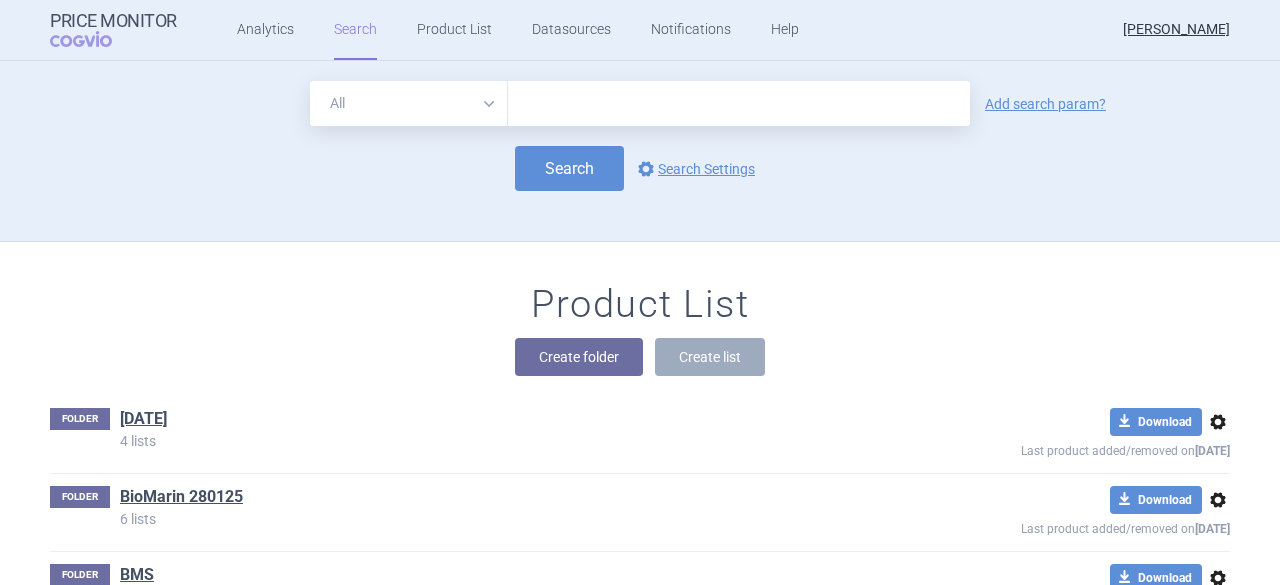 click at bounding box center [739, 103] 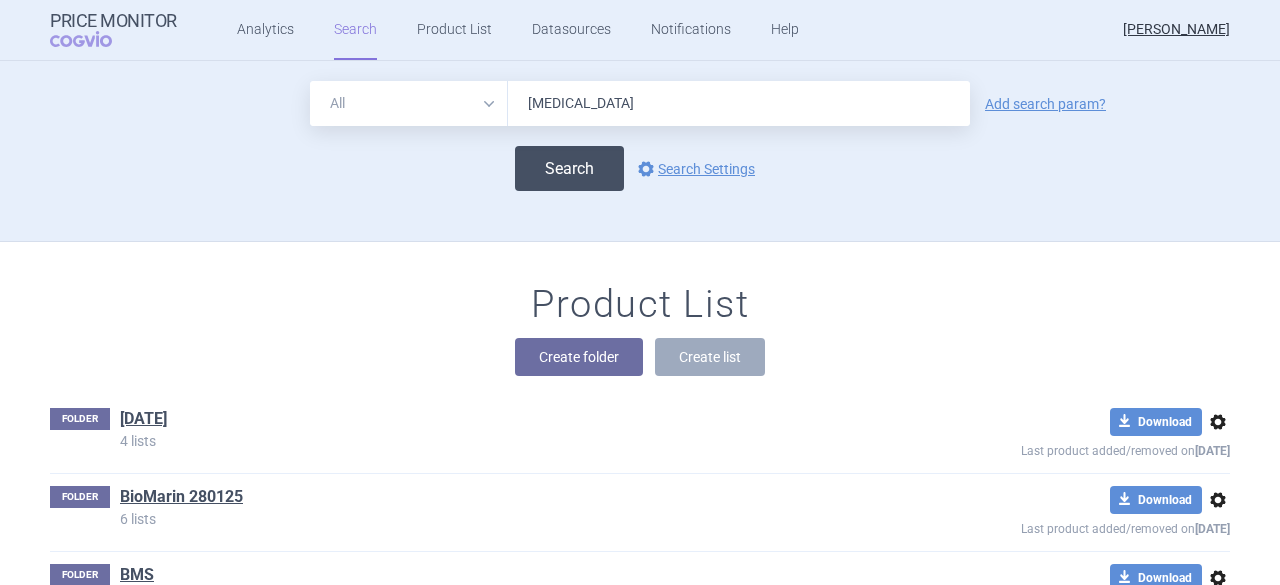 click on "Search" at bounding box center [569, 168] 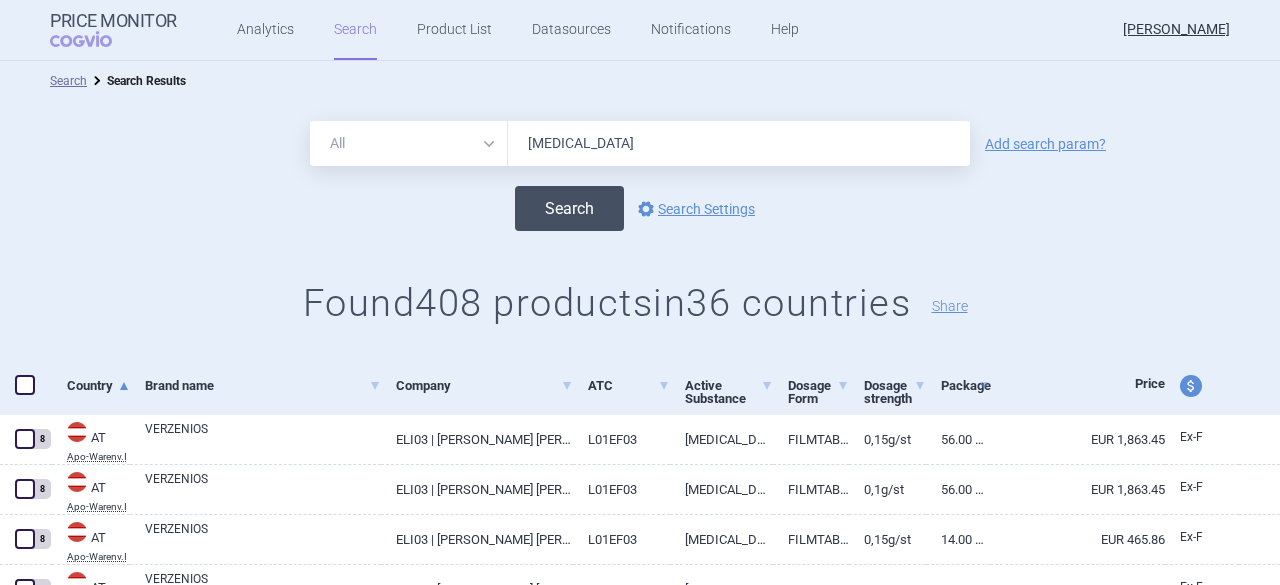 click on "Search" at bounding box center (569, 208) 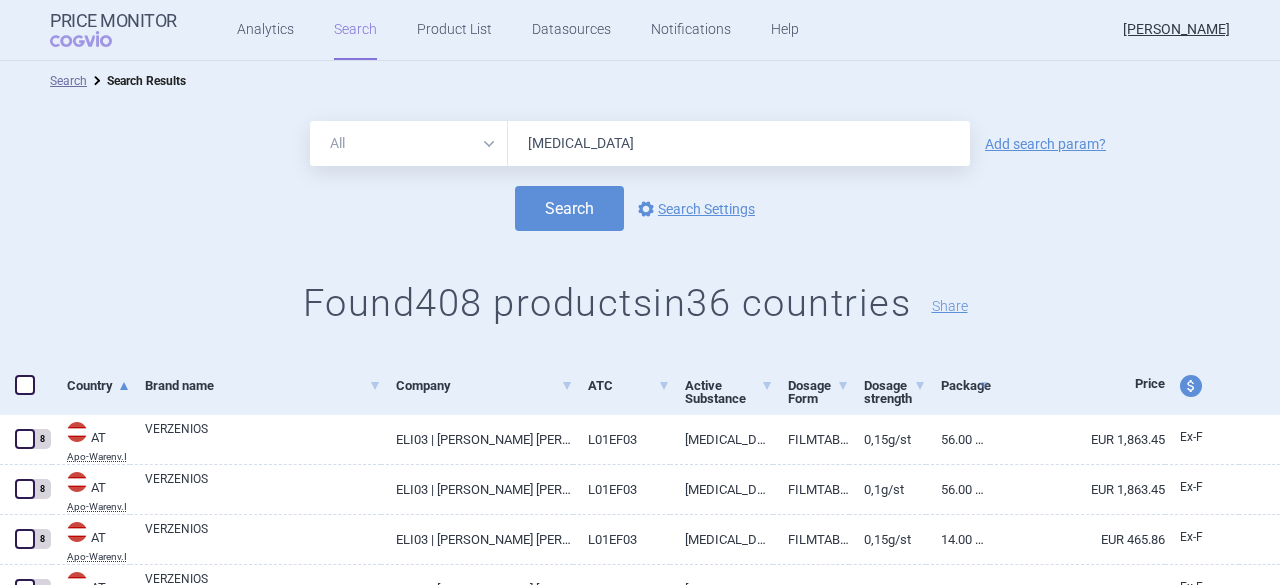 click on "price and currency" at bounding box center (1191, 386) 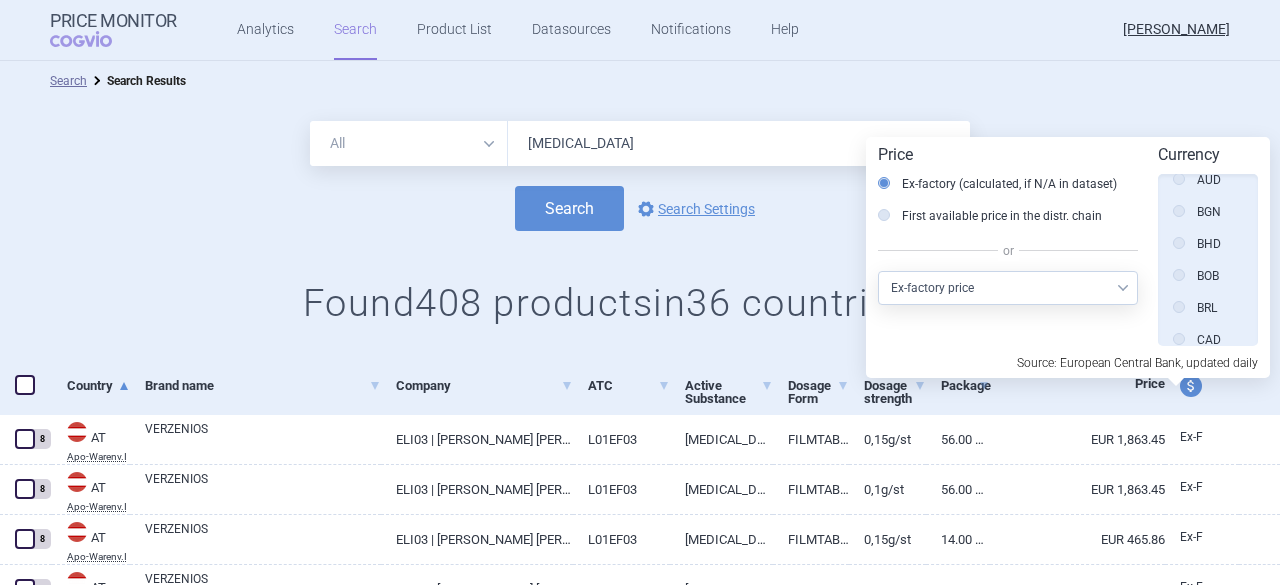 scroll, scrollTop: 0, scrollLeft: 0, axis: both 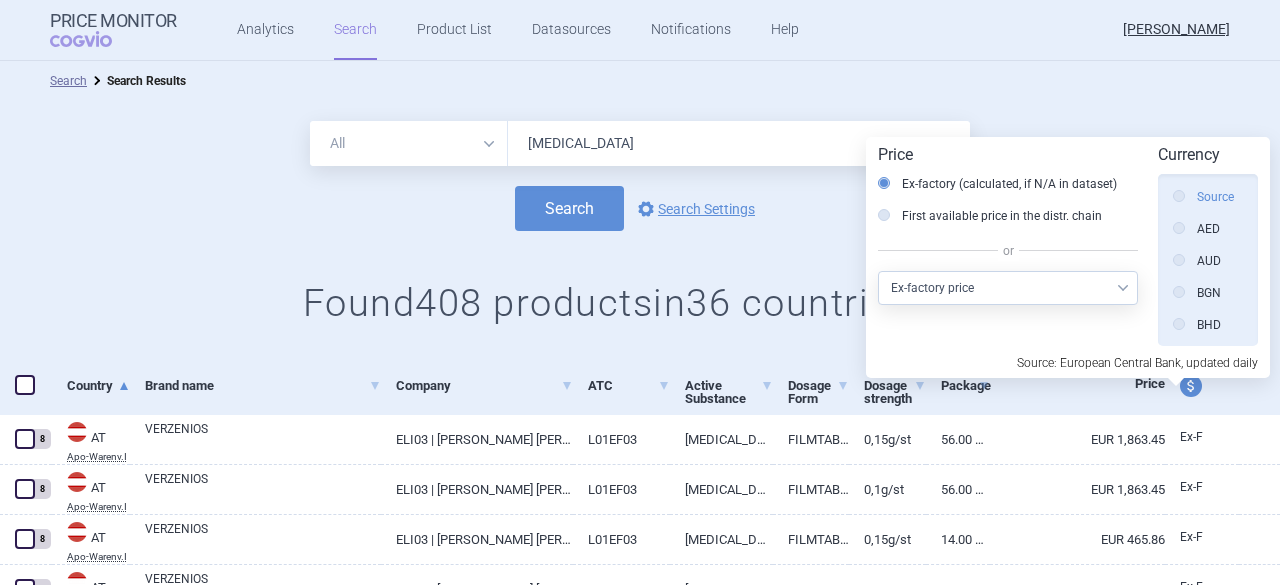 click on "Source" at bounding box center (1203, 197) 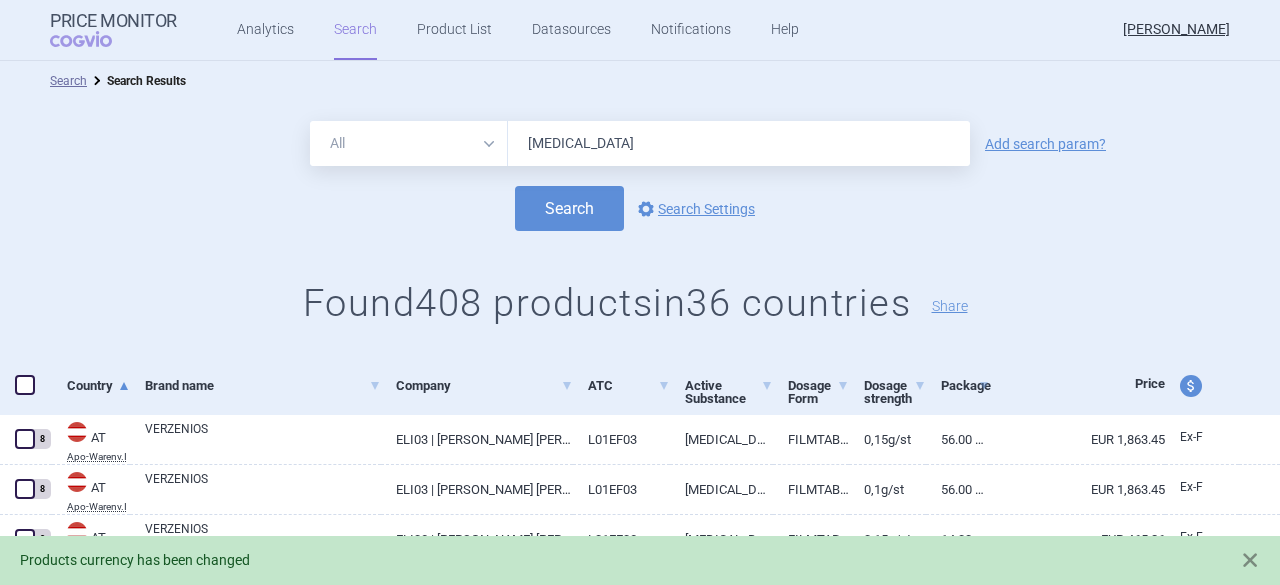 click on "Search options Search Settings" at bounding box center [640, 208] 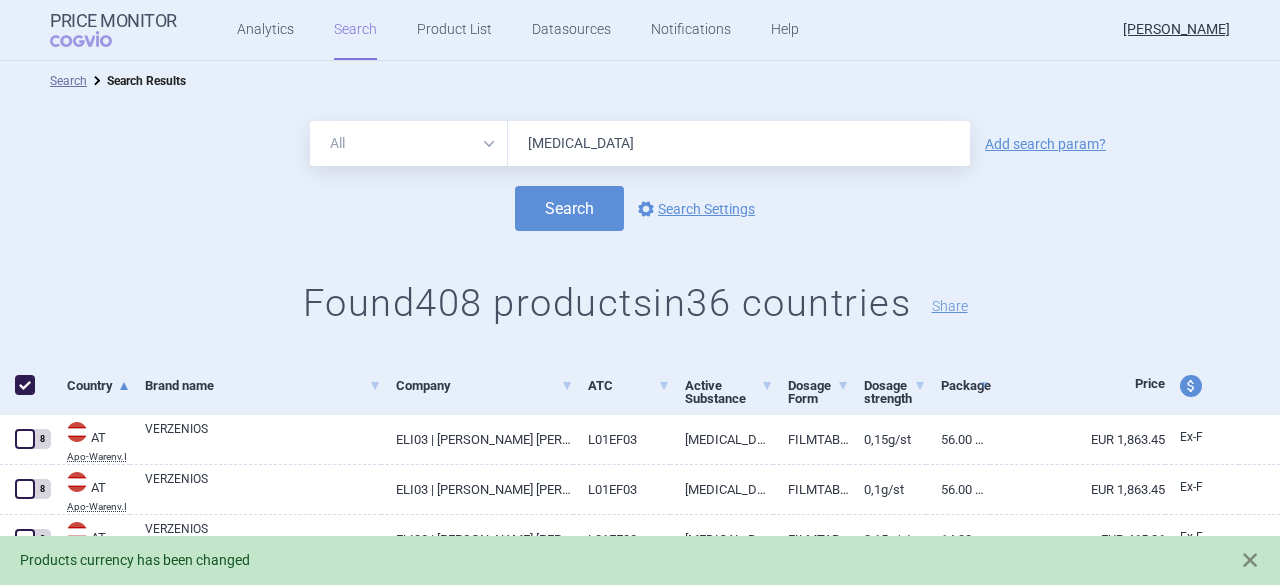 checkbox on "true" 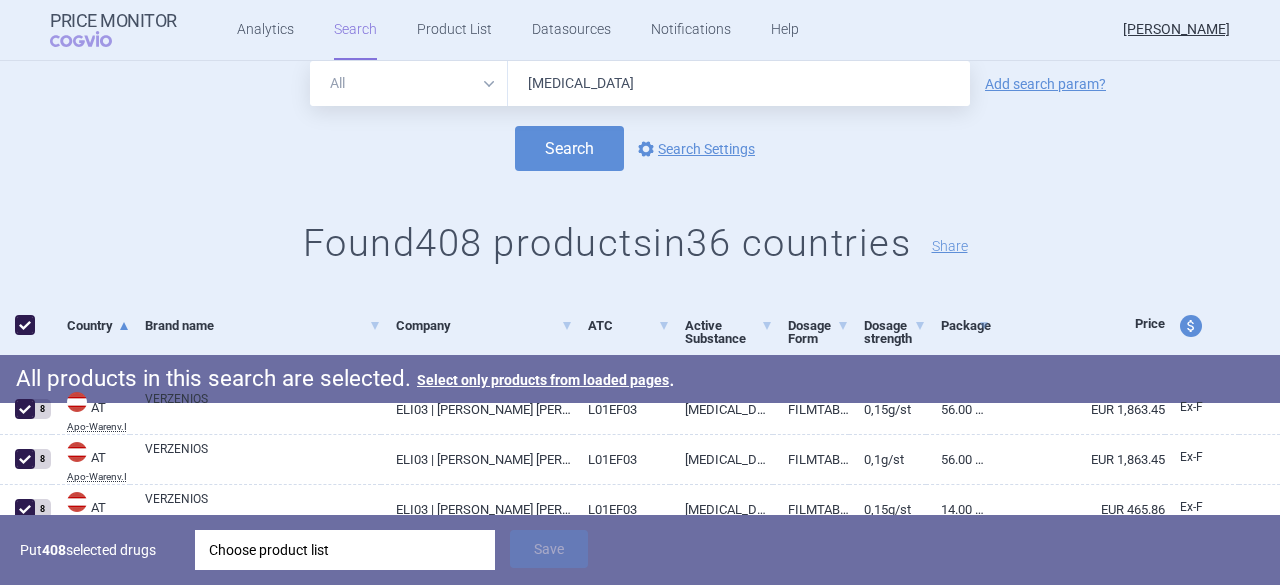 scroll, scrollTop: 100, scrollLeft: 0, axis: vertical 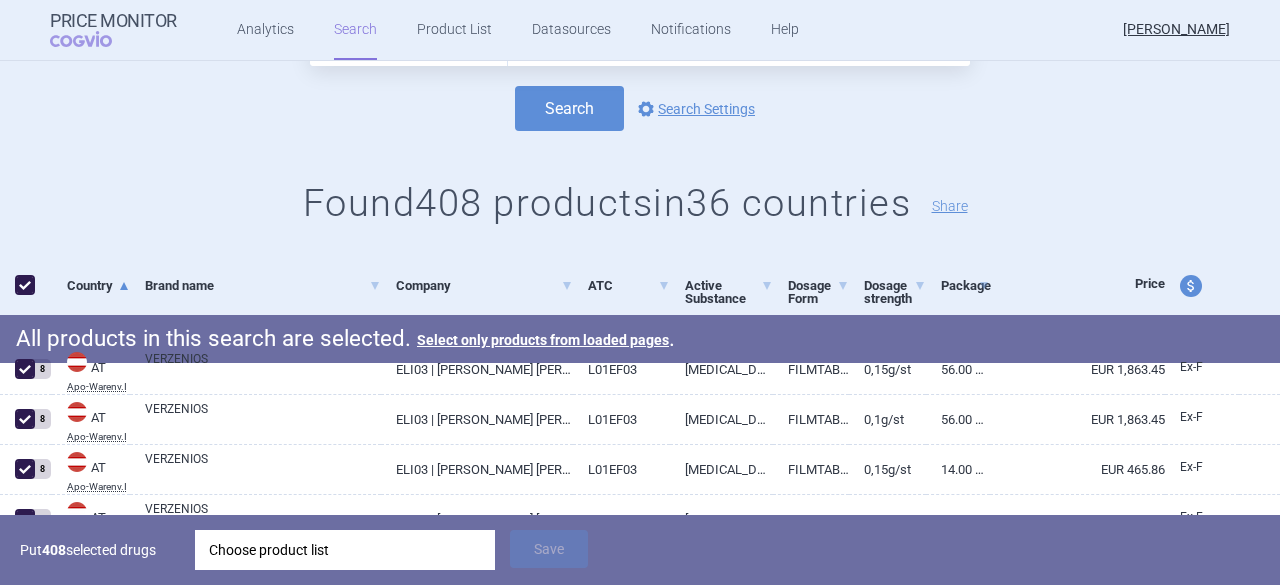 click on "Choose product list" at bounding box center [345, 550] 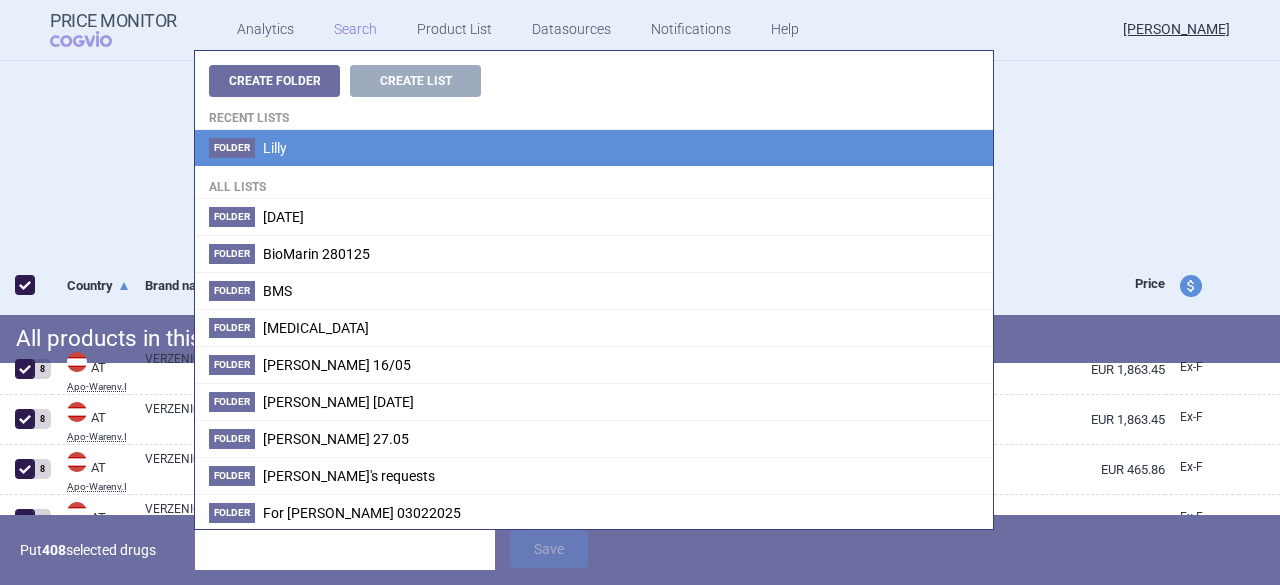 click on "Lilly" at bounding box center [275, 148] 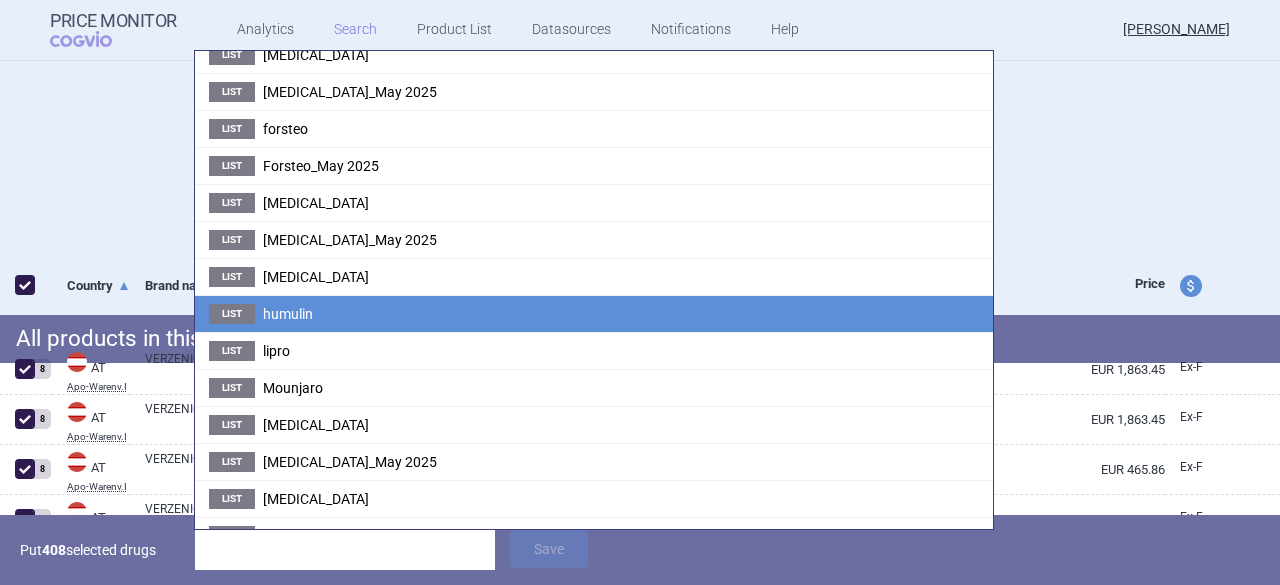 scroll, scrollTop: 0, scrollLeft: 0, axis: both 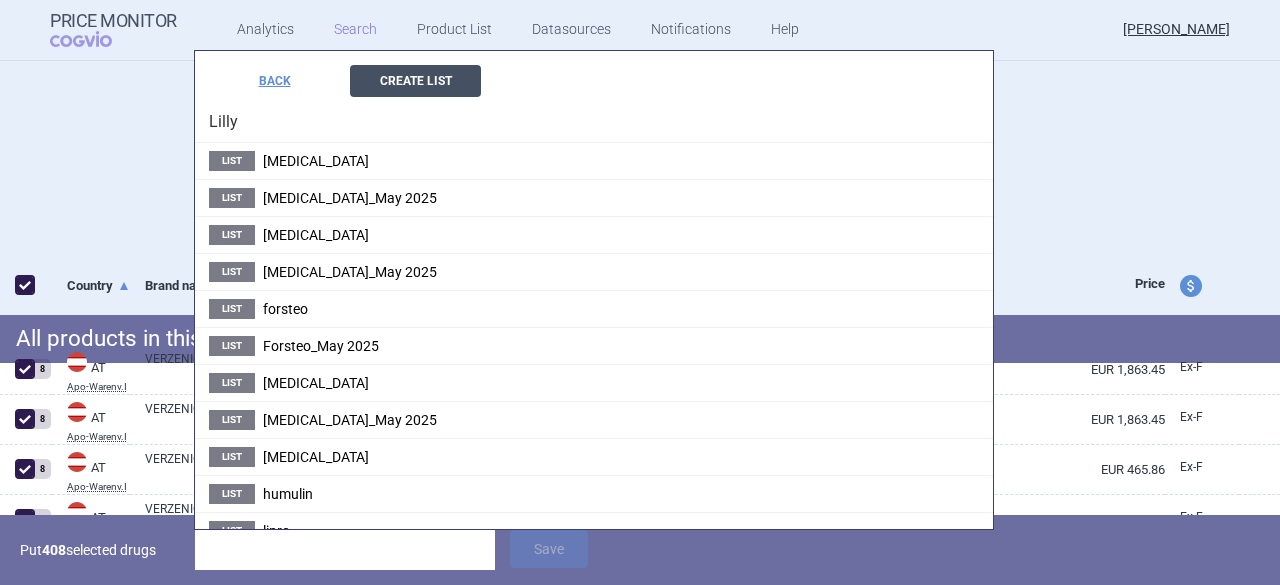 click on "Create List" at bounding box center [415, 81] 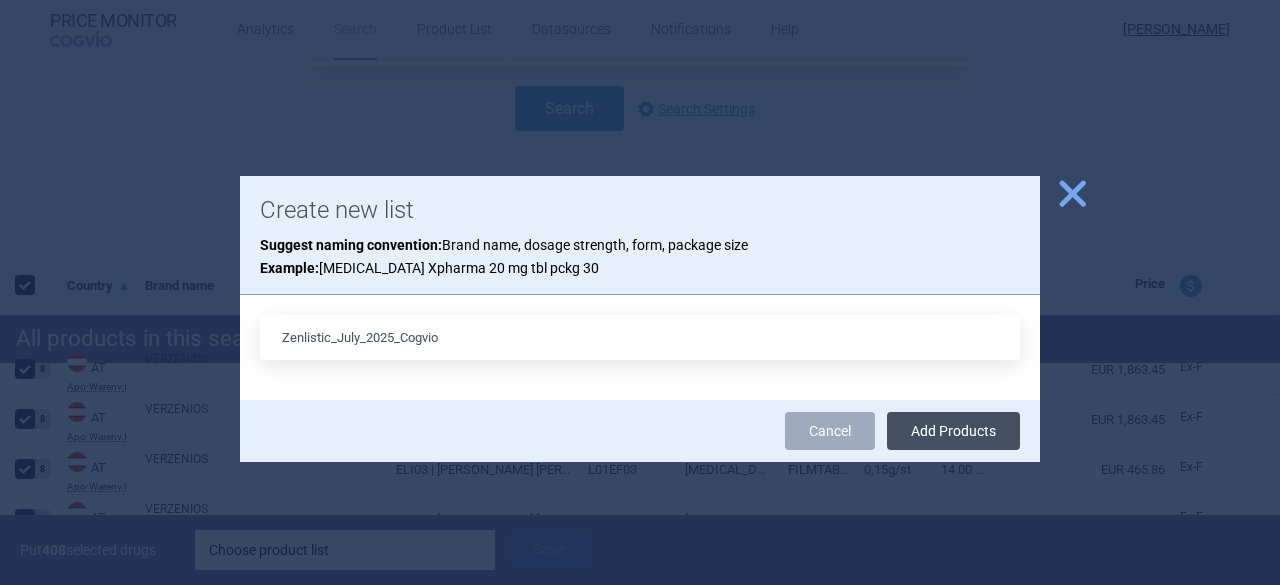 type on "Zenlistic_July_2025_Cogvio" 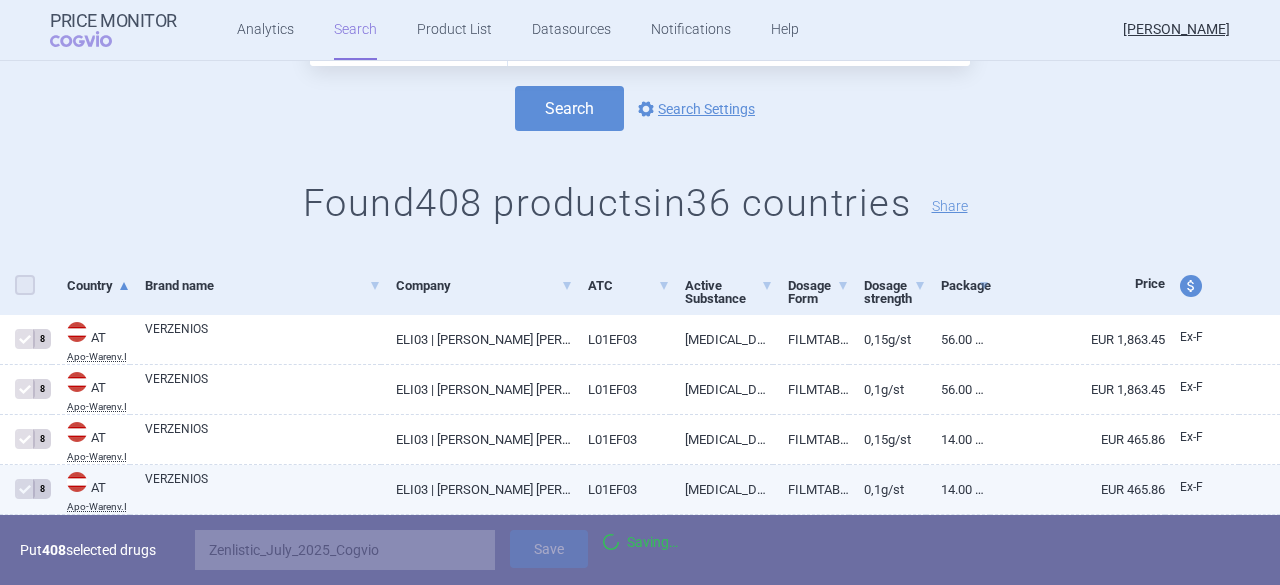 checkbox on "false" 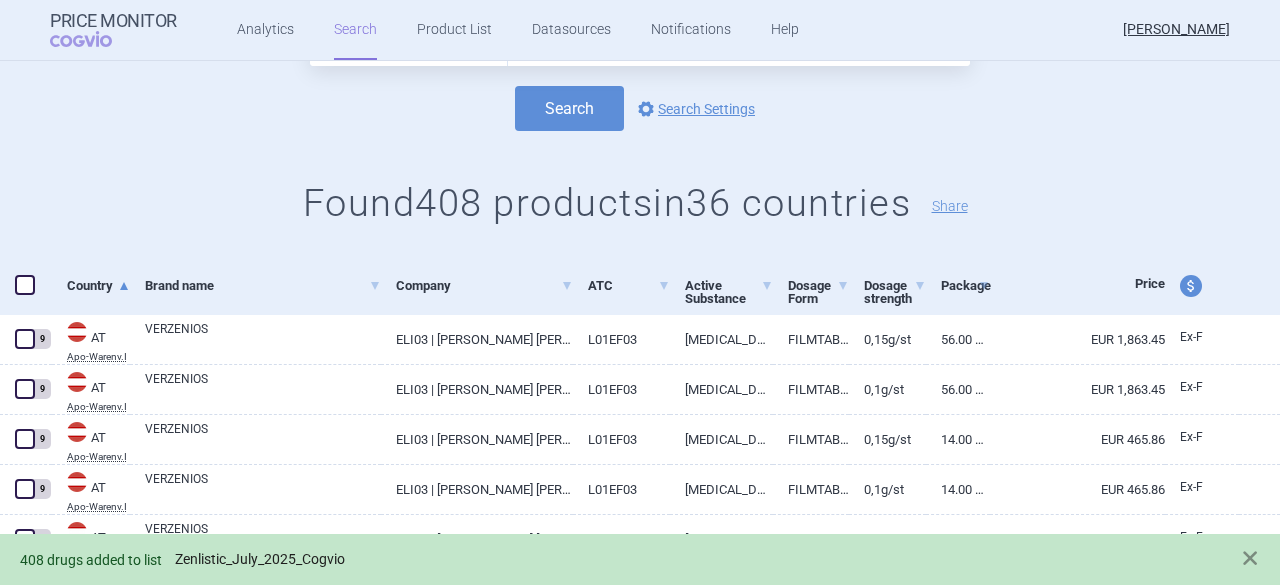 click on "Zenlistic_July_2025_Cogvio" at bounding box center [260, 559] 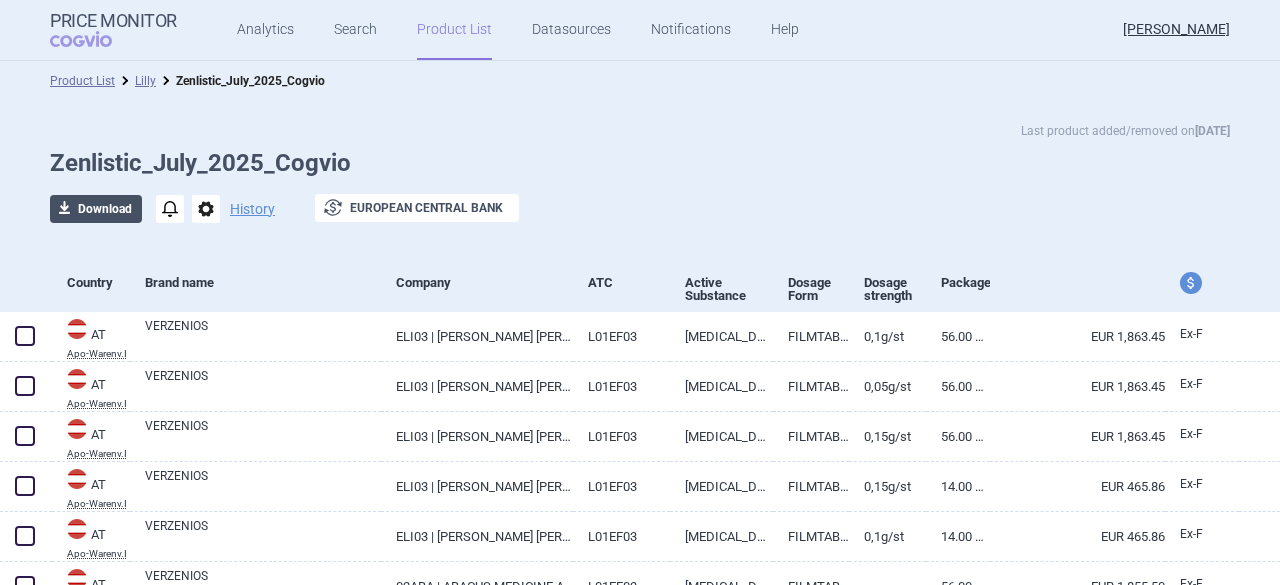click on "download  Download" at bounding box center [96, 209] 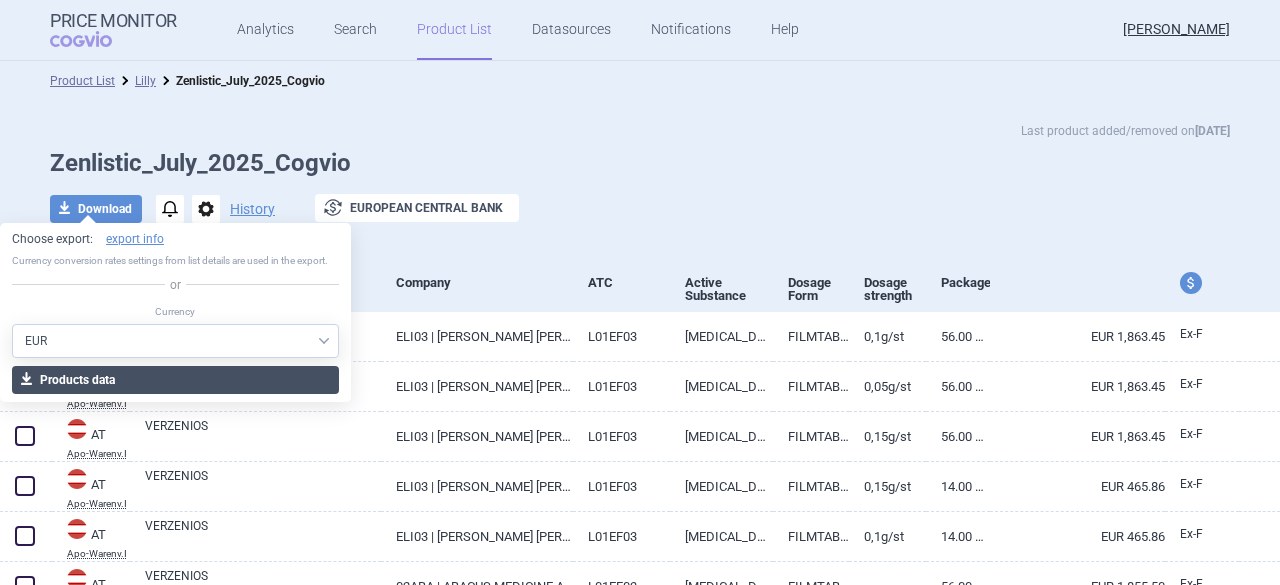 click on "download  Products data" at bounding box center (175, 380) 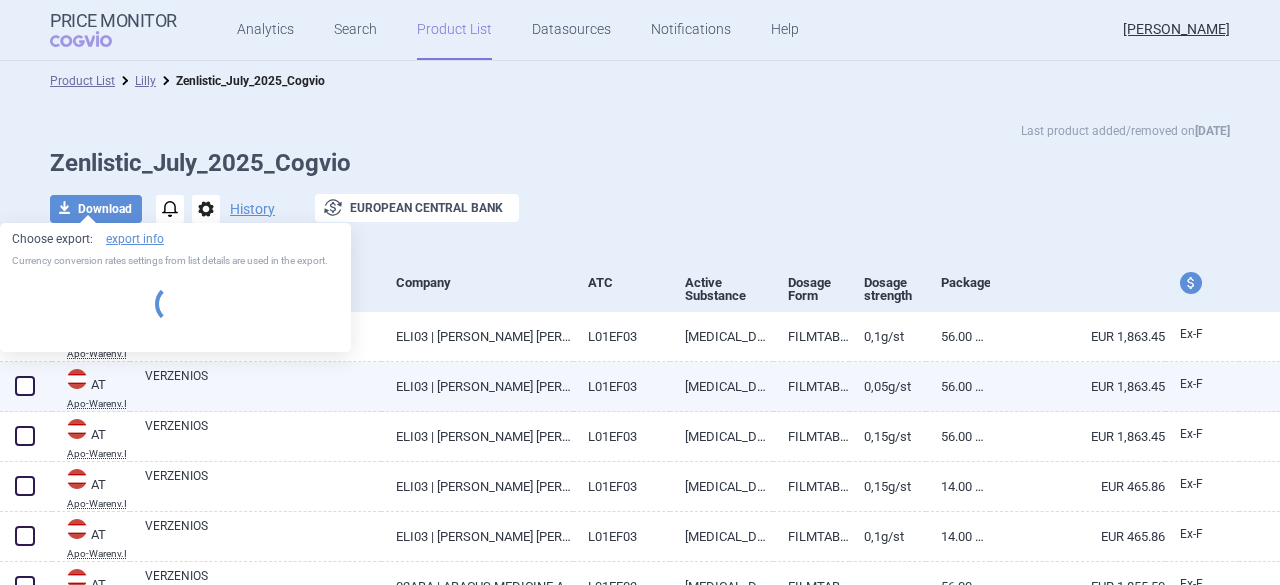 select on "EUR" 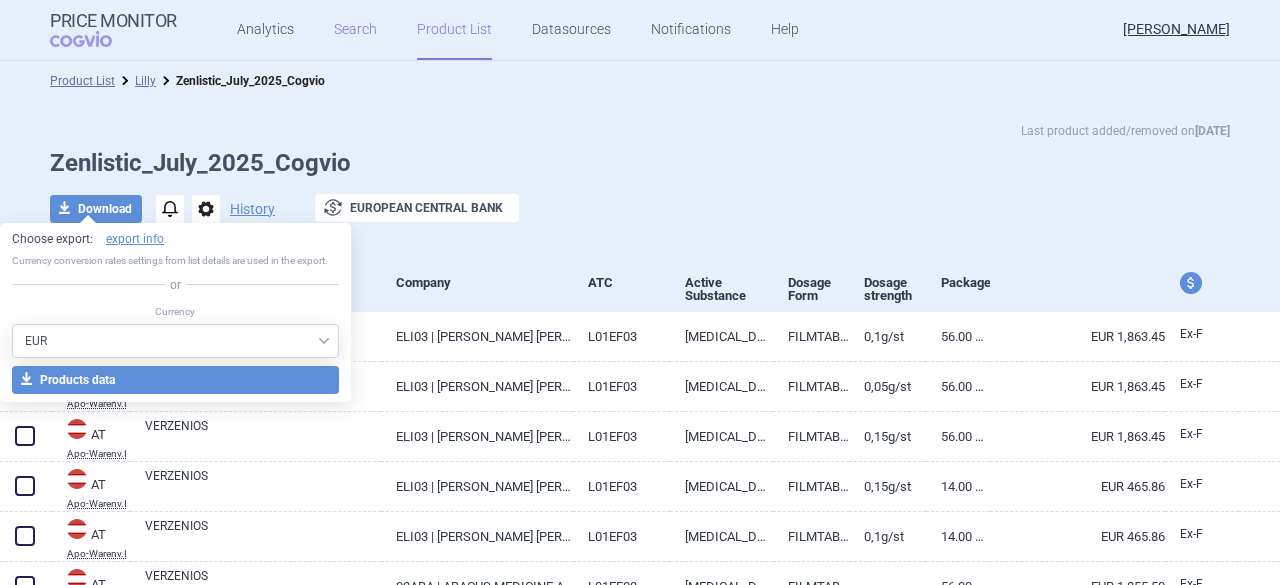 click on "Search" at bounding box center [355, 30] 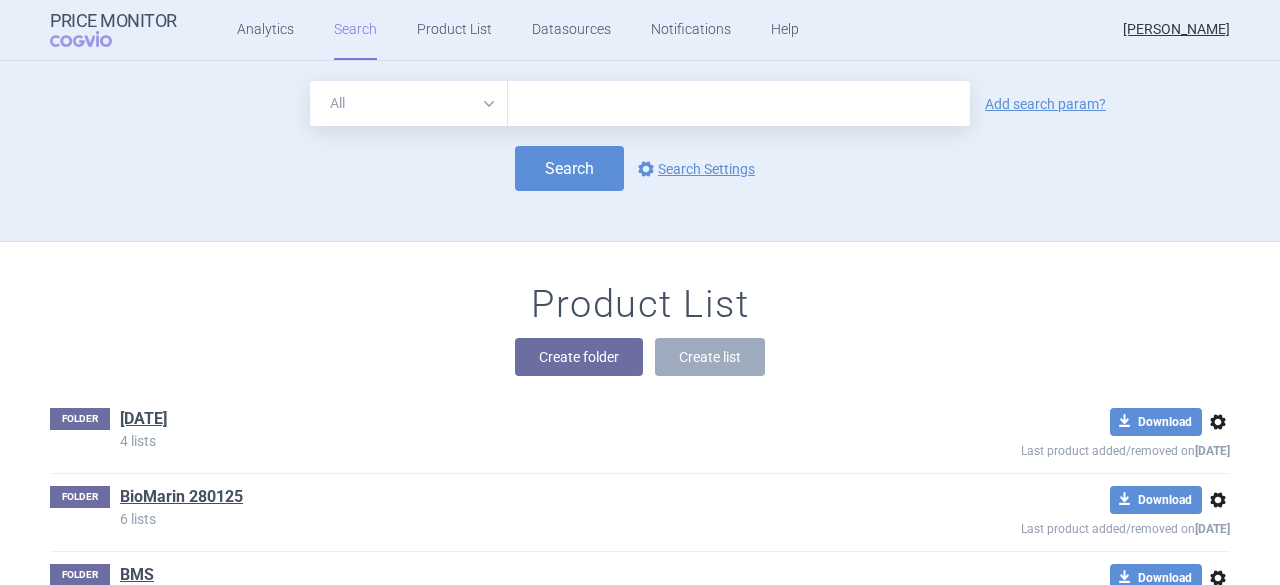 click at bounding box center (739, 103) 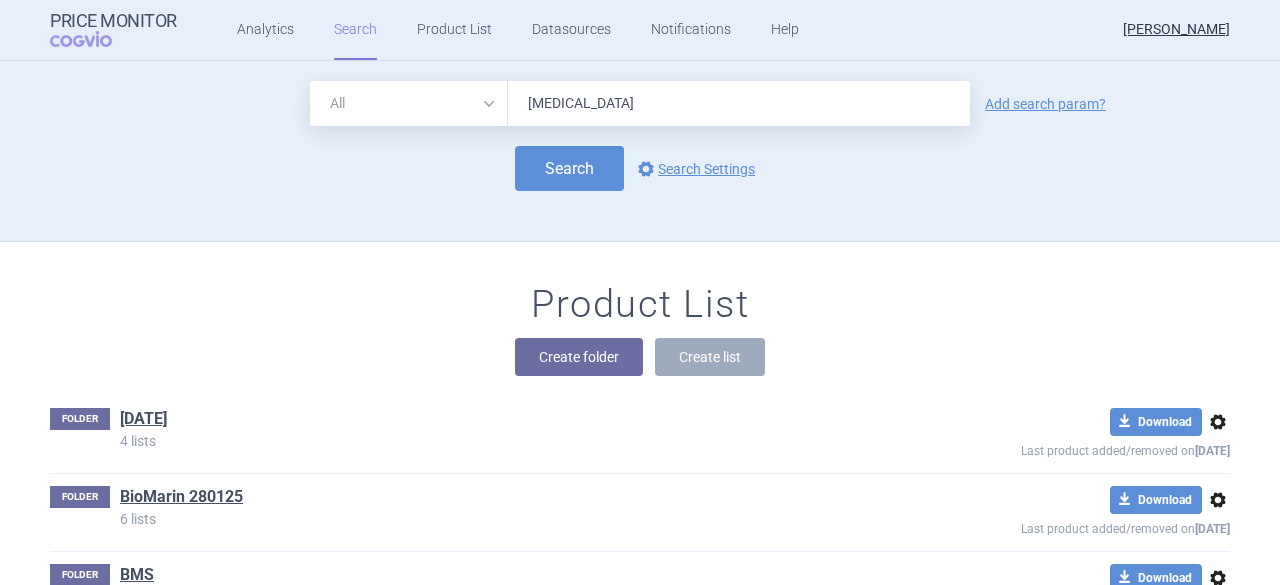 type on "[MEDICAL_DATA]" 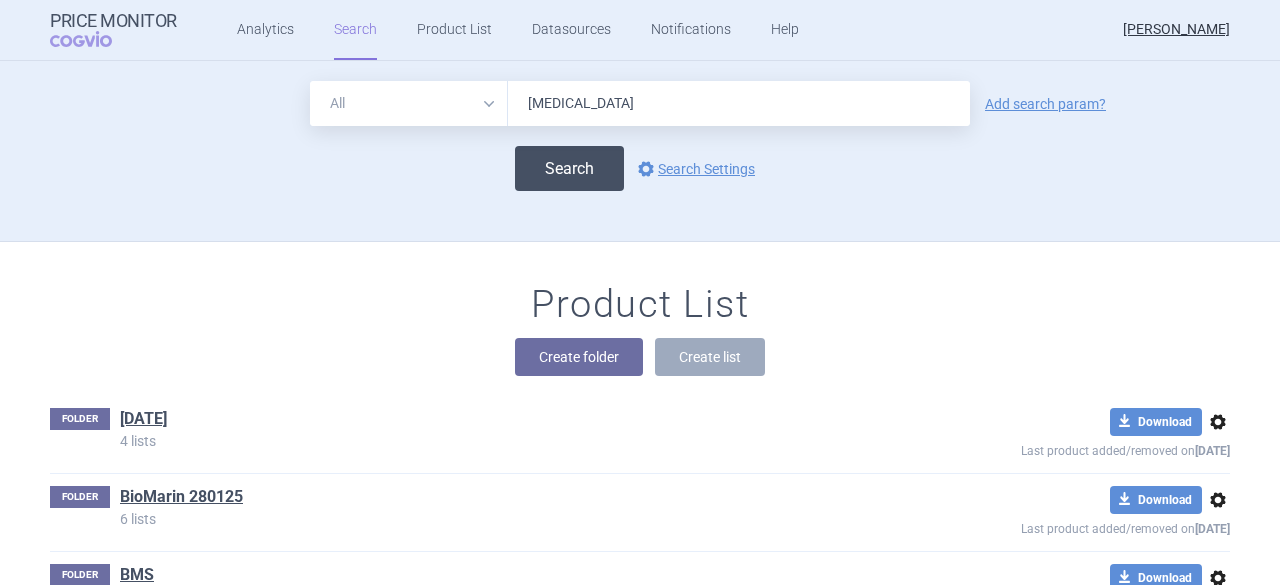 click on "Search" at bounding box center [569, 168] 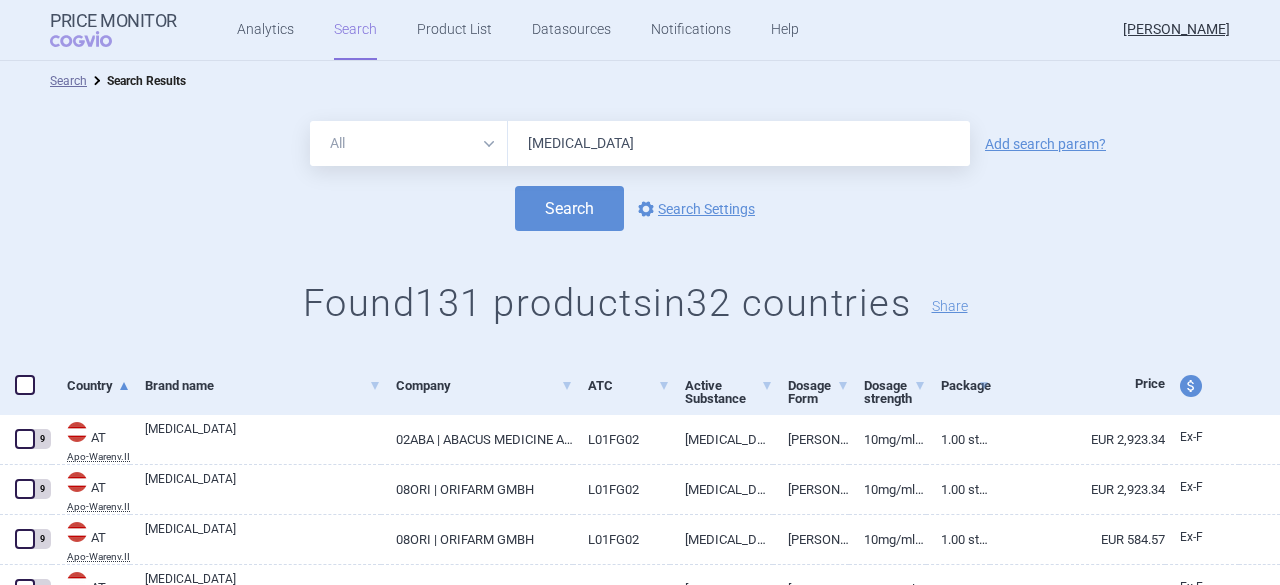 click on "price and currency" at bounding box center [1191, 386] 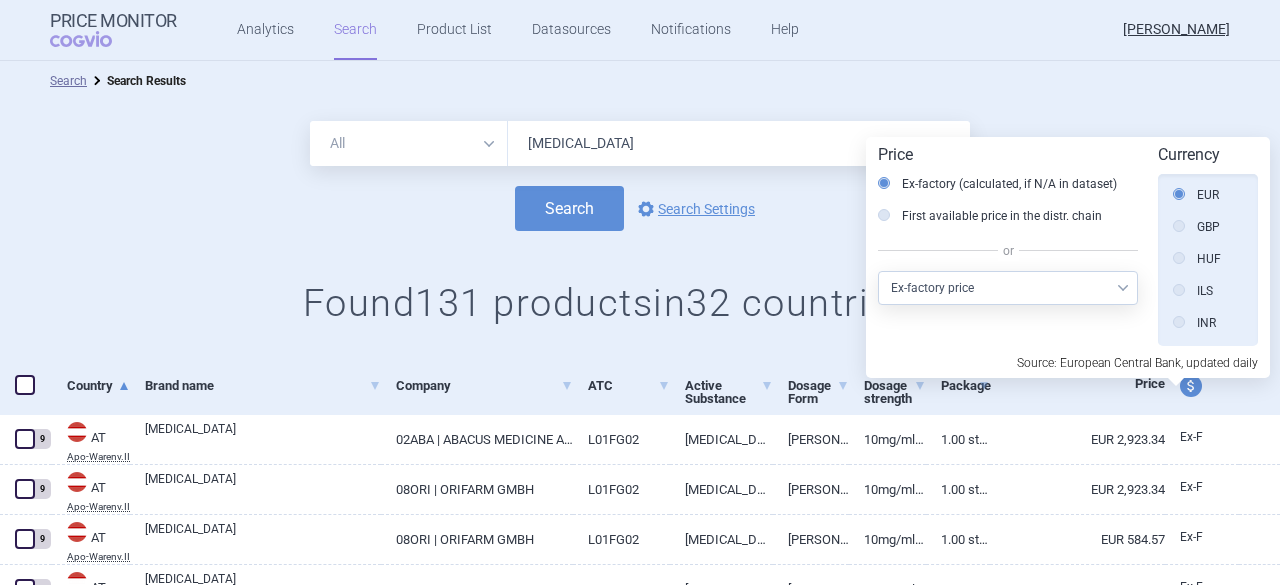 scroll, scrollTop: 0, scrollLeft: 0, axis: both 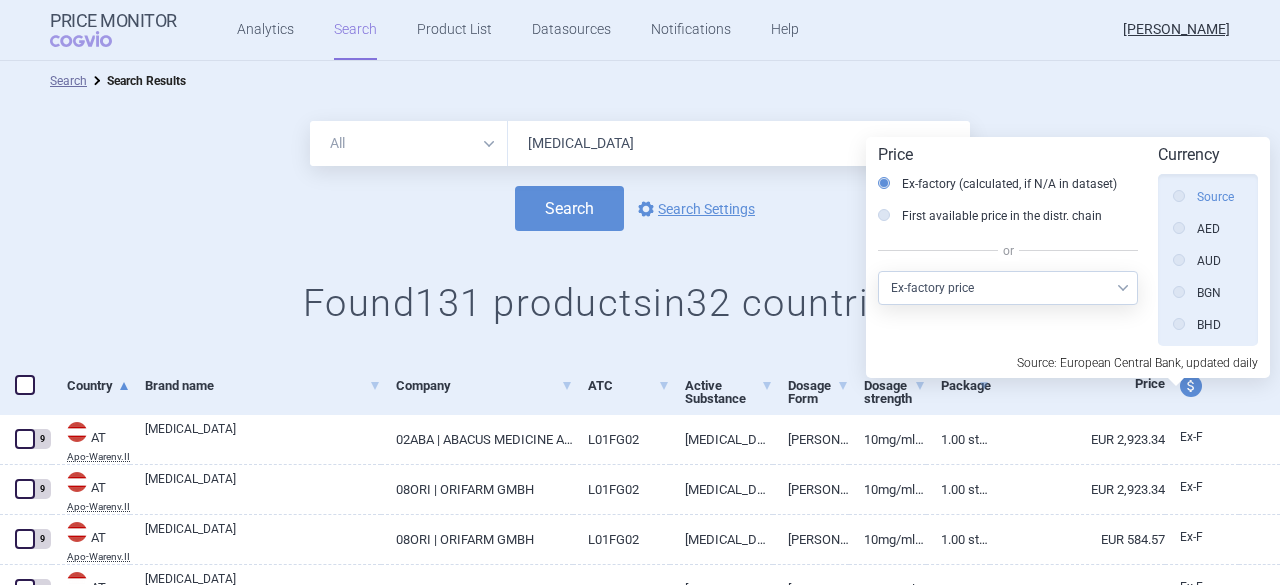 click on "Source" at bounding box center (1203, 197) 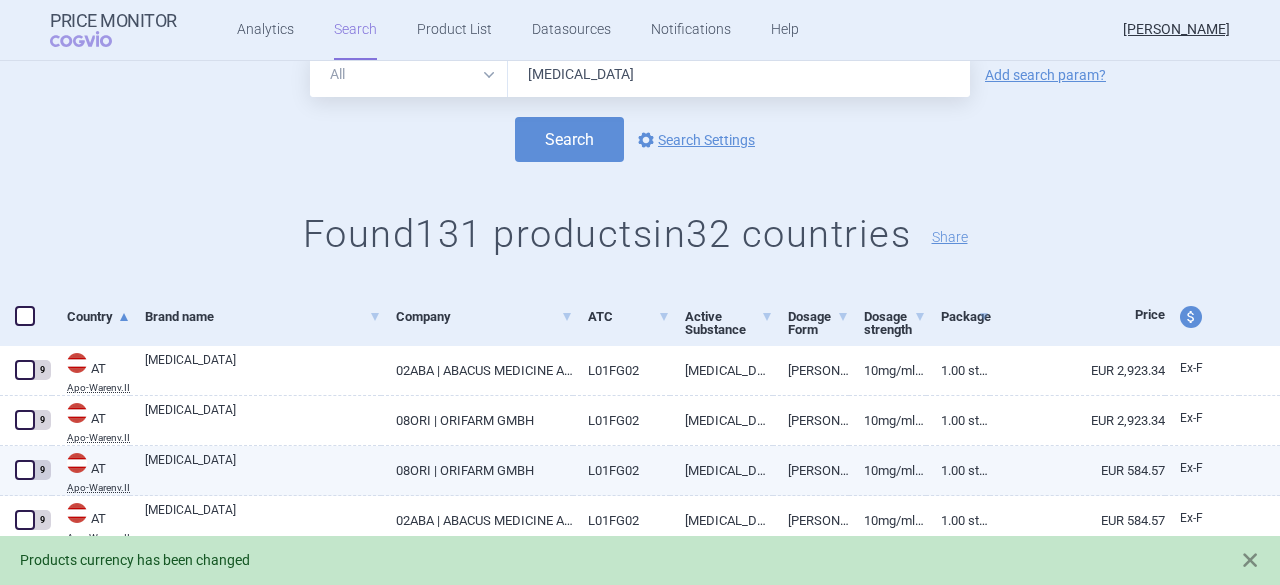 scroll, scrollTop: 100, scrollLeft: 0, axis: vertical 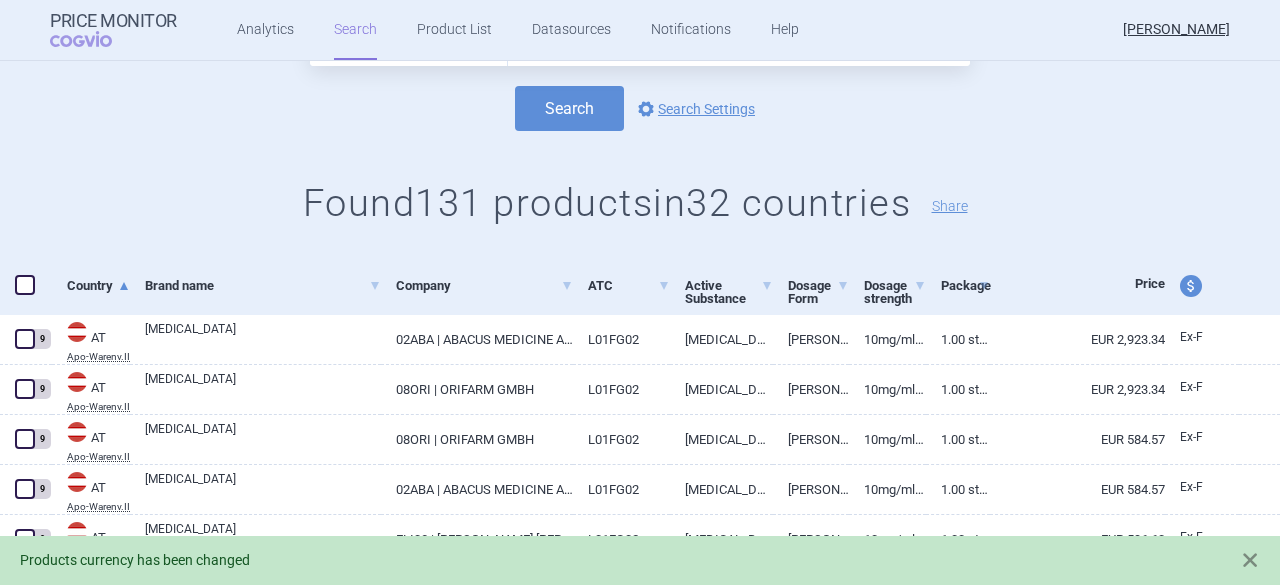 click on "price and currency" at bounding box center (1191, 286) 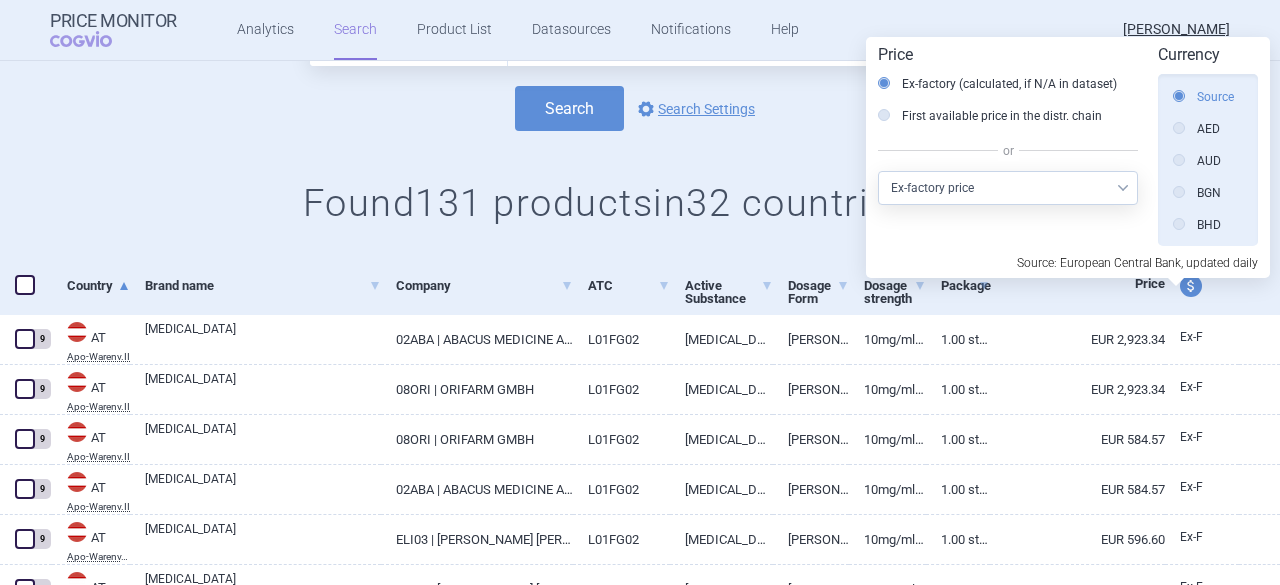 click on "Source" at bounding box center [1203, 97] 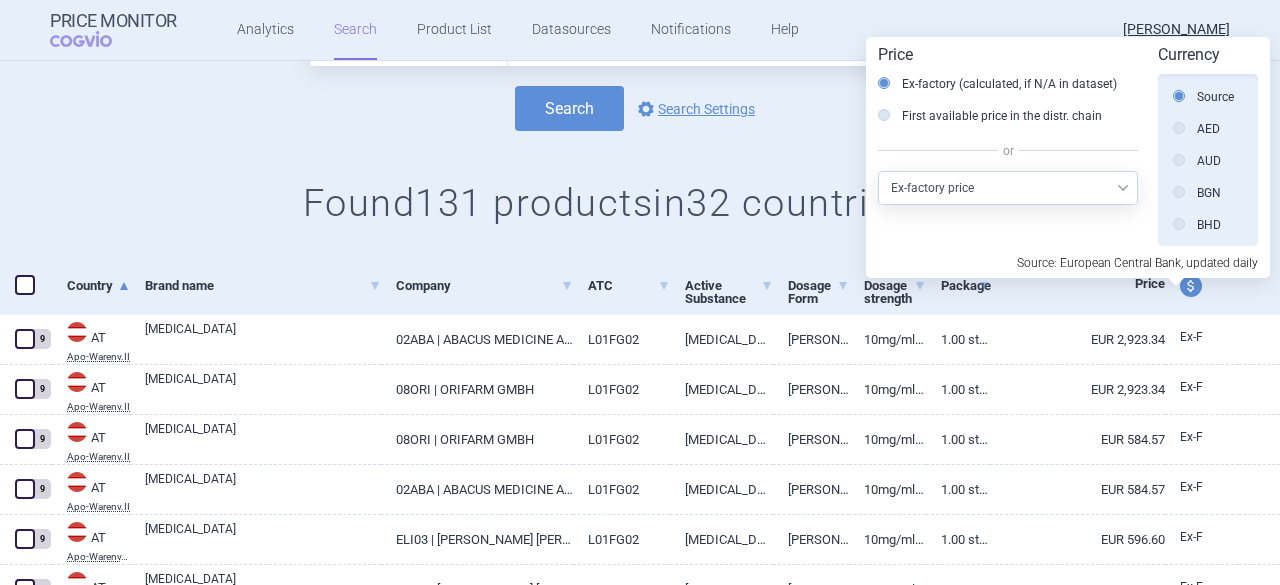 click on "All Brand Name ATC Company Active Substance Country Newer than [MEDICAL_DATA] Add search param? Search options Search Settings Found  131   products  in  32   countries   Share" at bounding box center (640, 129) 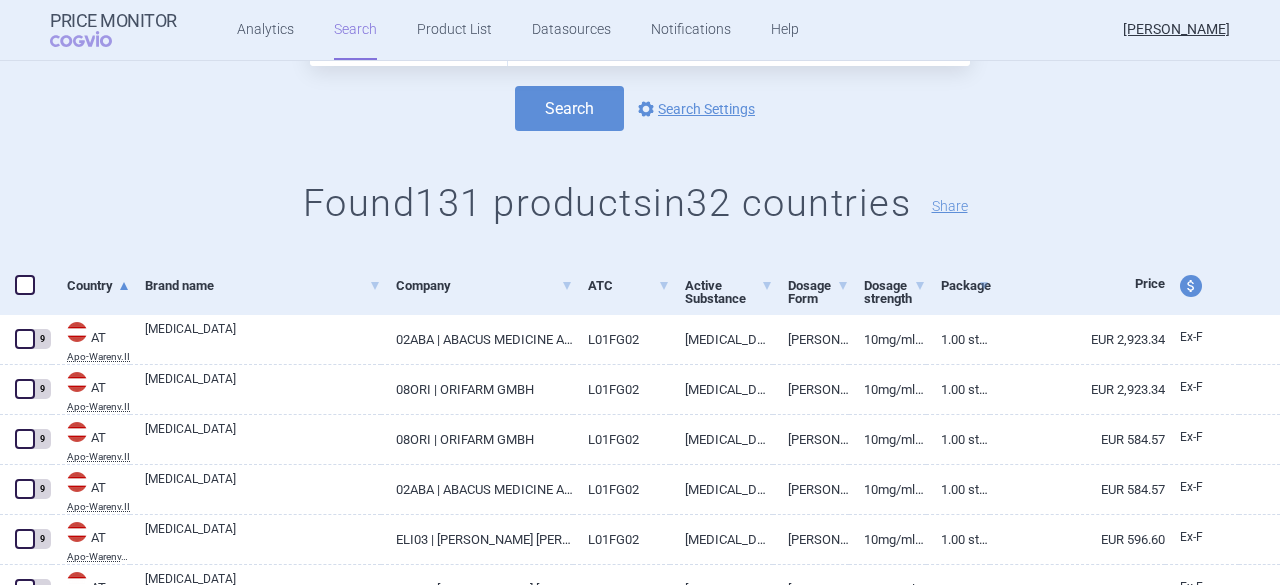 scroll, scrollTop: 0, scrollLeft: 0, axis: both 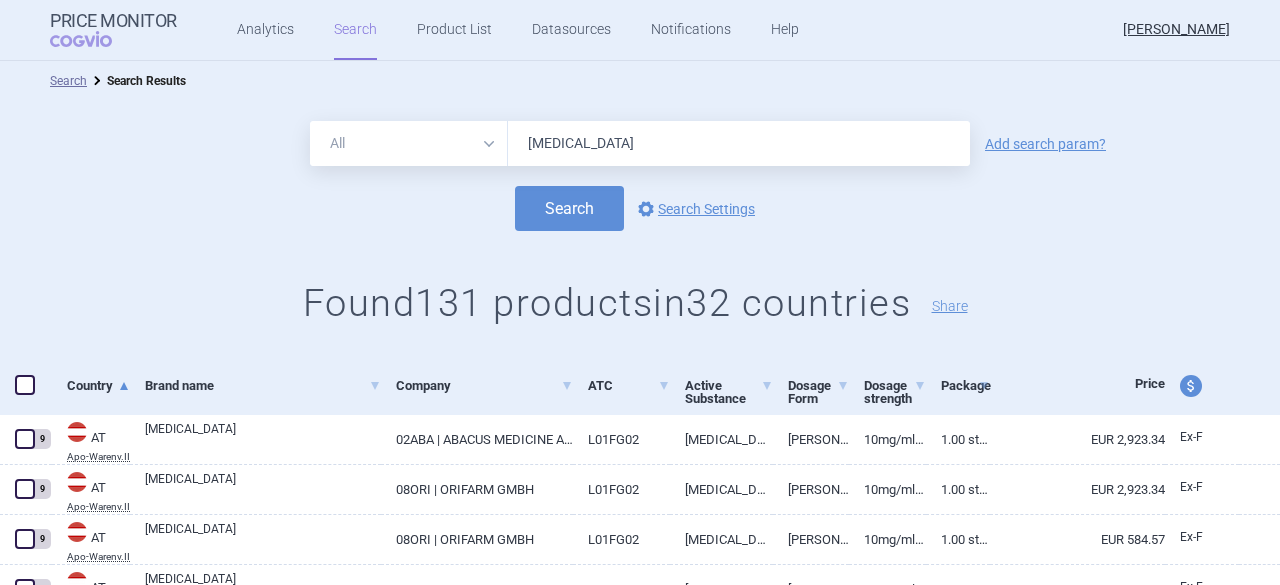 click at bounding box center (25, 385) 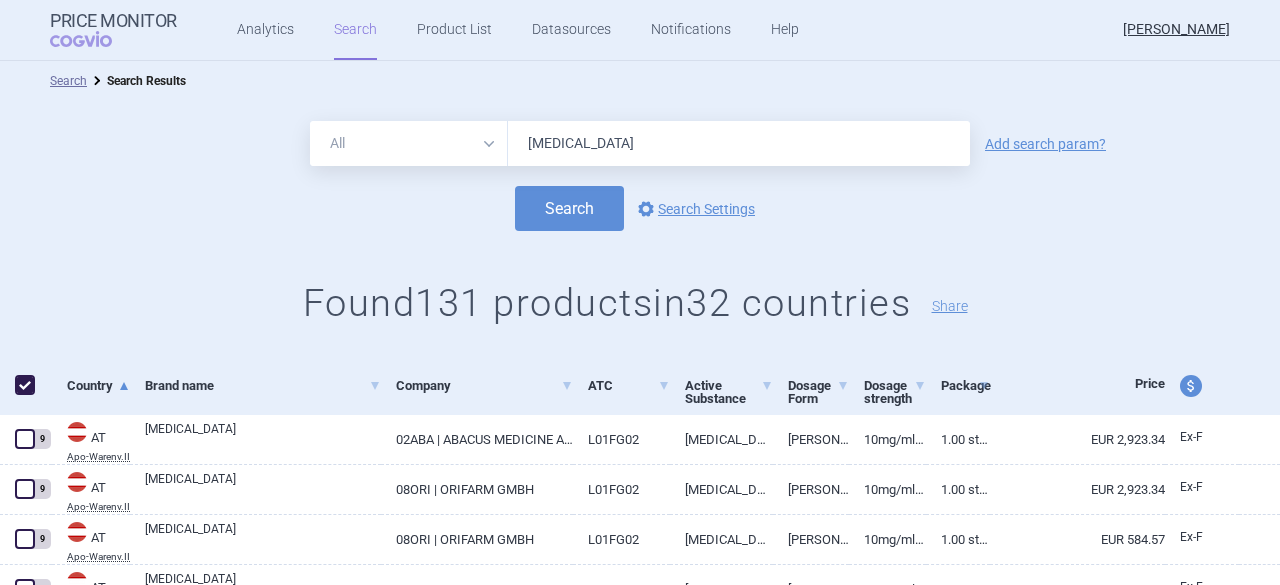 checkbox on "true" 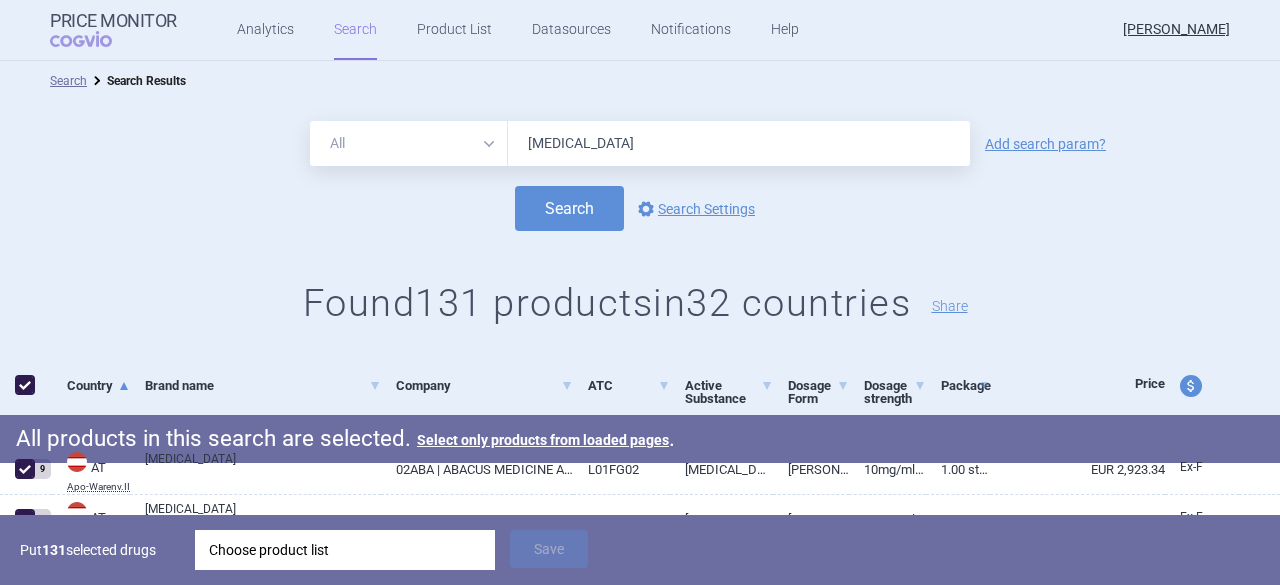 click on "Choose product list" at bounding box center (345, 550) 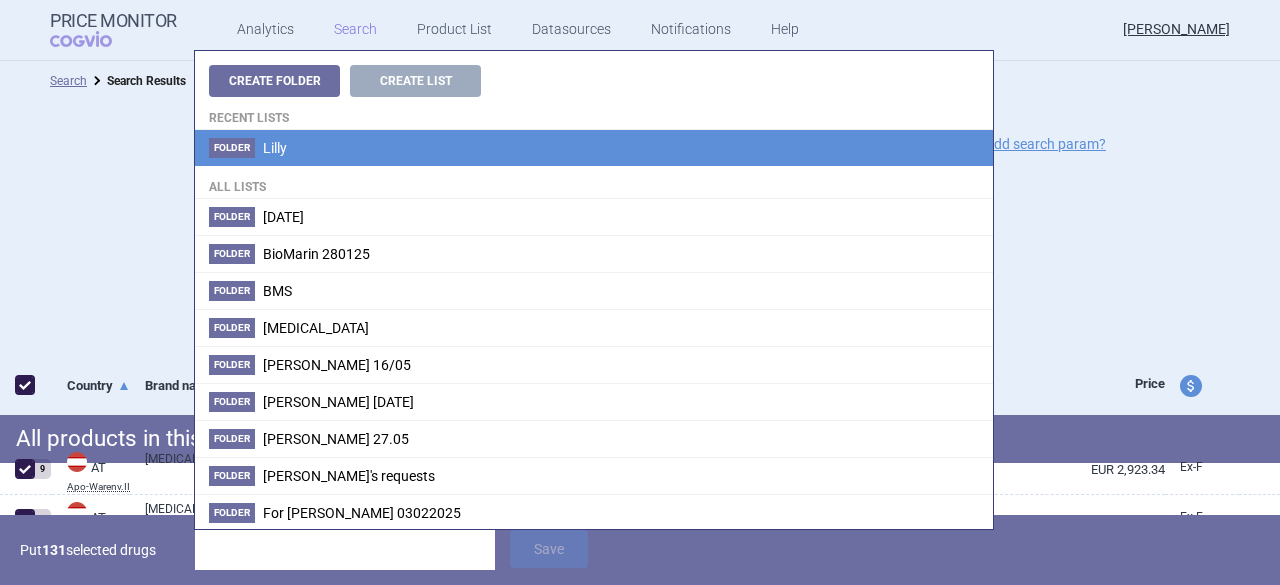 click on "Folder Lilly" at bounding box center (594, 148) 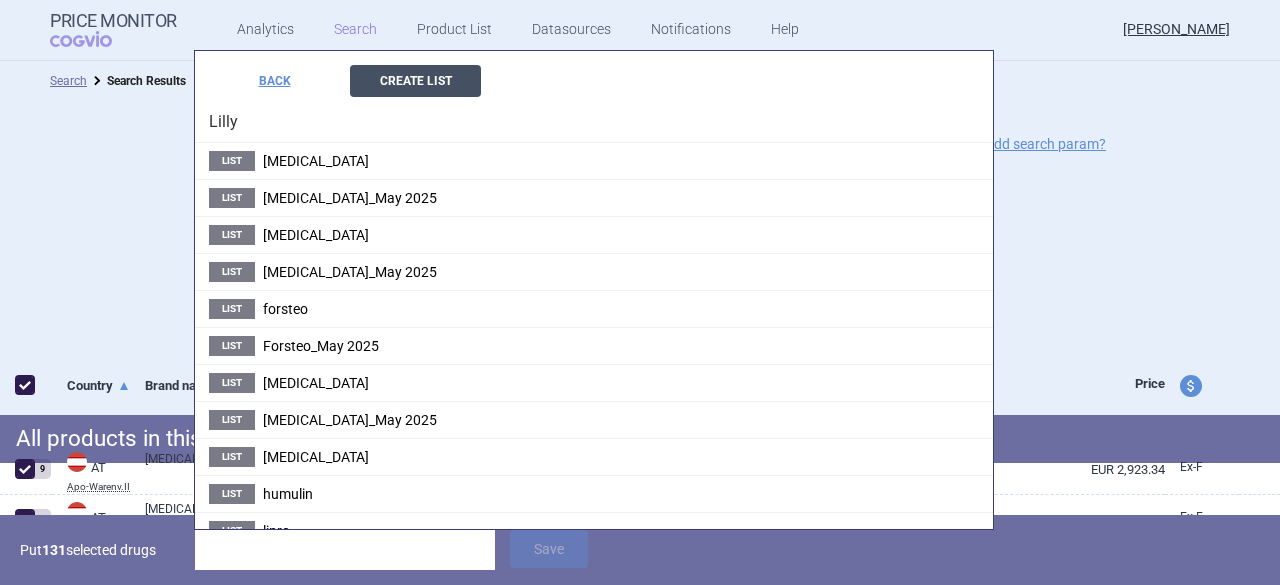 click on "Create List" at bounding box center [415, 81] 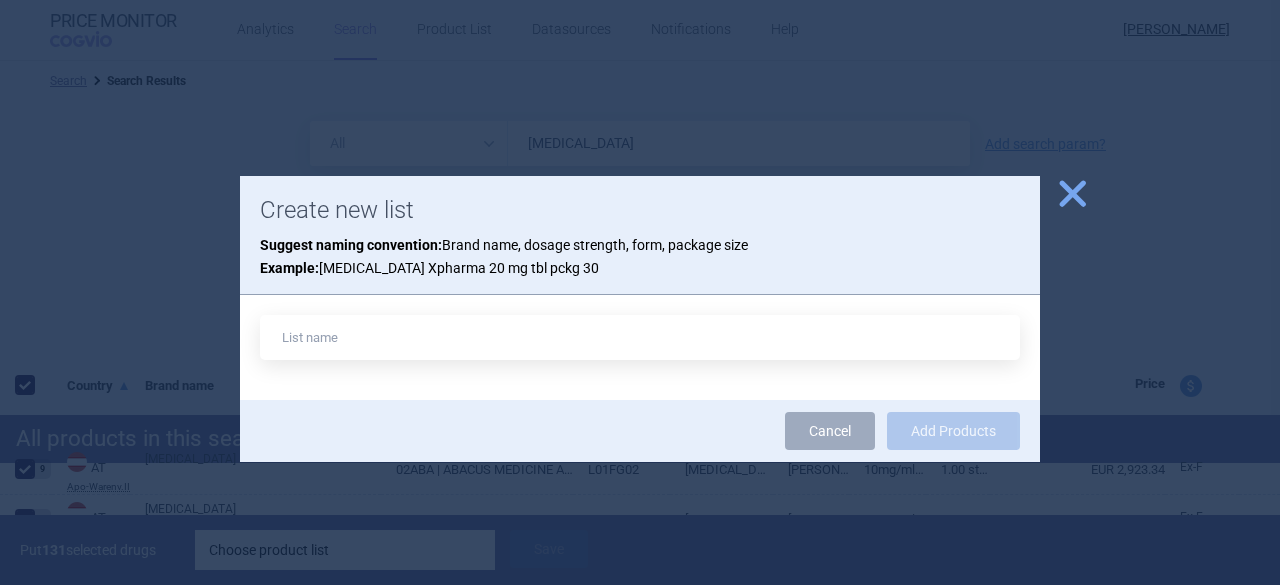click at bounding box center [640, 337] 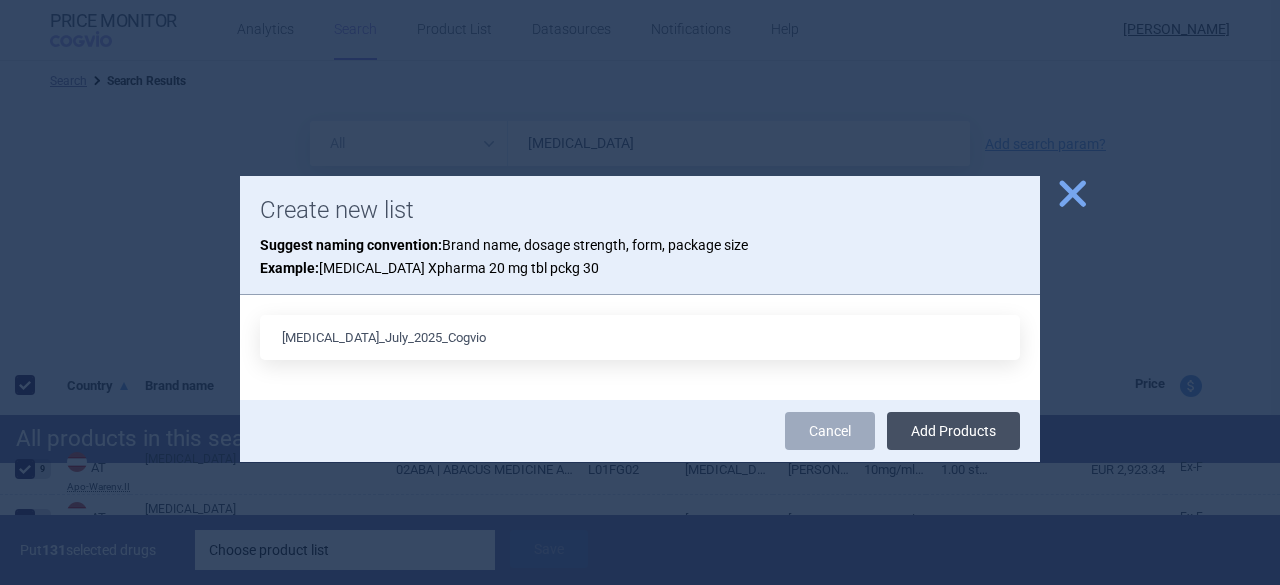 type on "[MEDICAL_DATA]_July_2025_Cogvio" 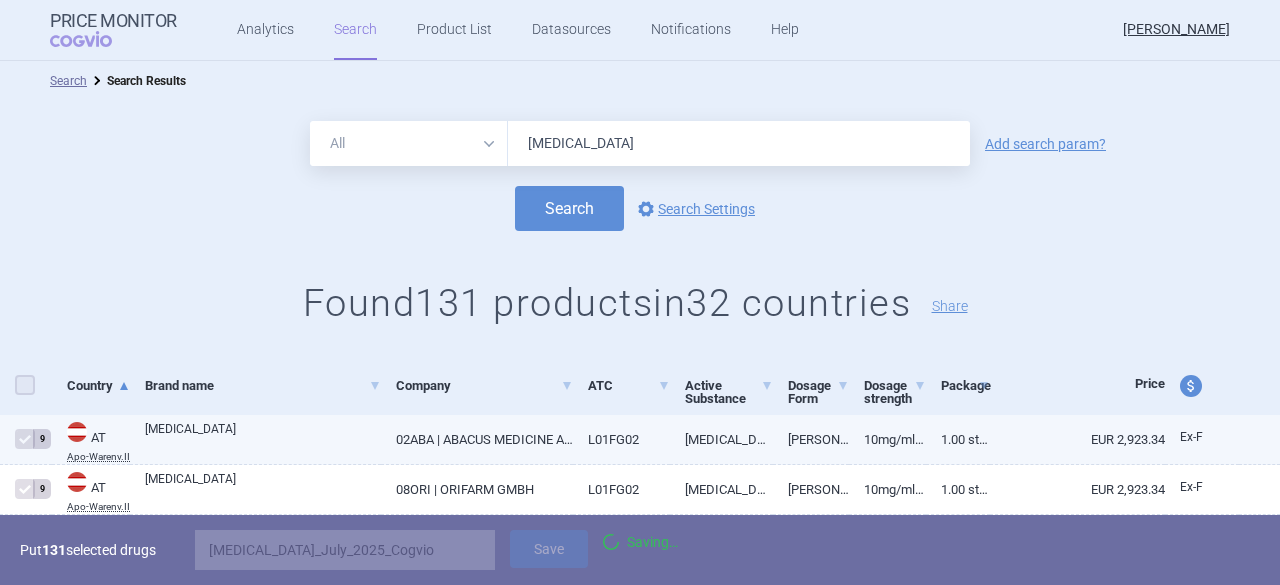 checkbox on "false" 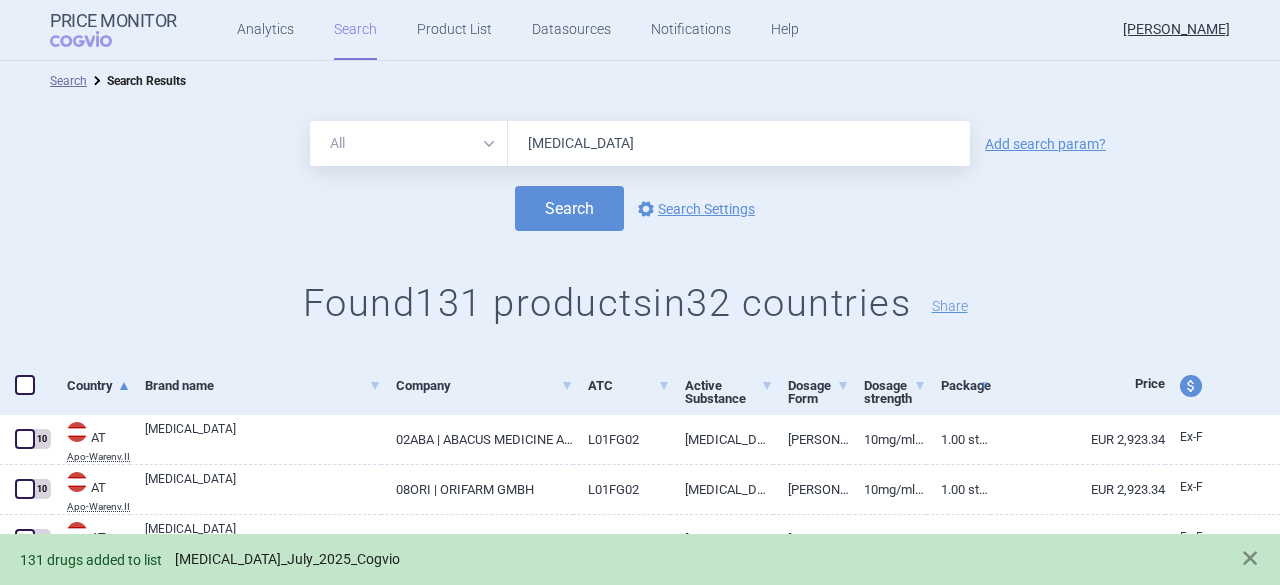 click on "[MEDICAL_DATA]_July_2025_Cogvio" at bounding box center [287, 559] 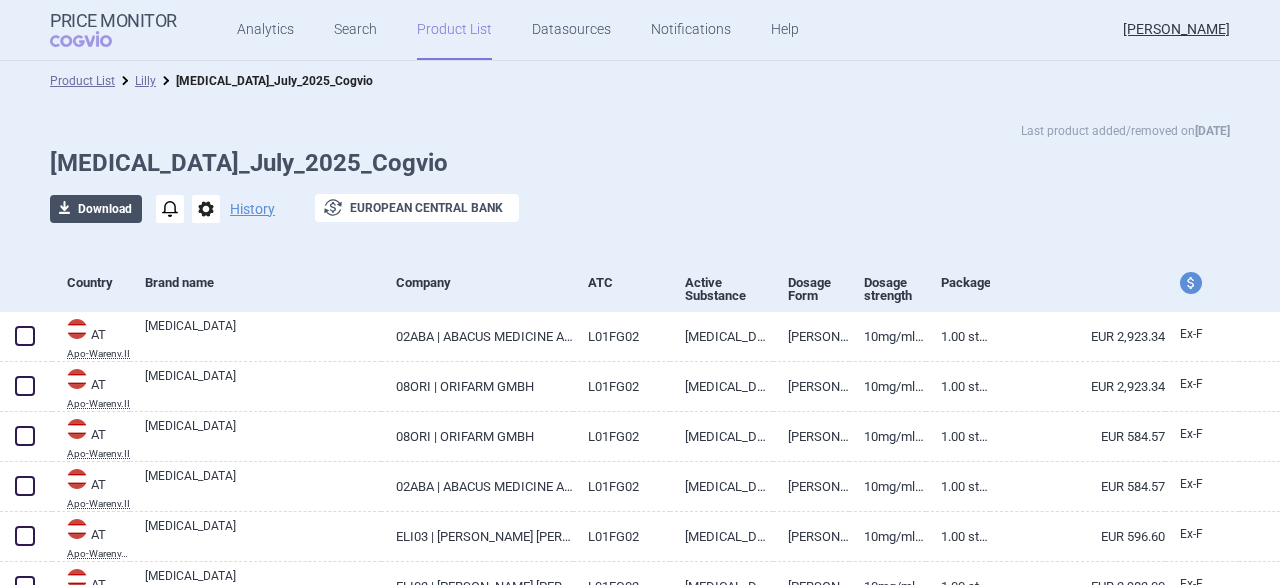 click on "download" at bounding box center [64, 209] 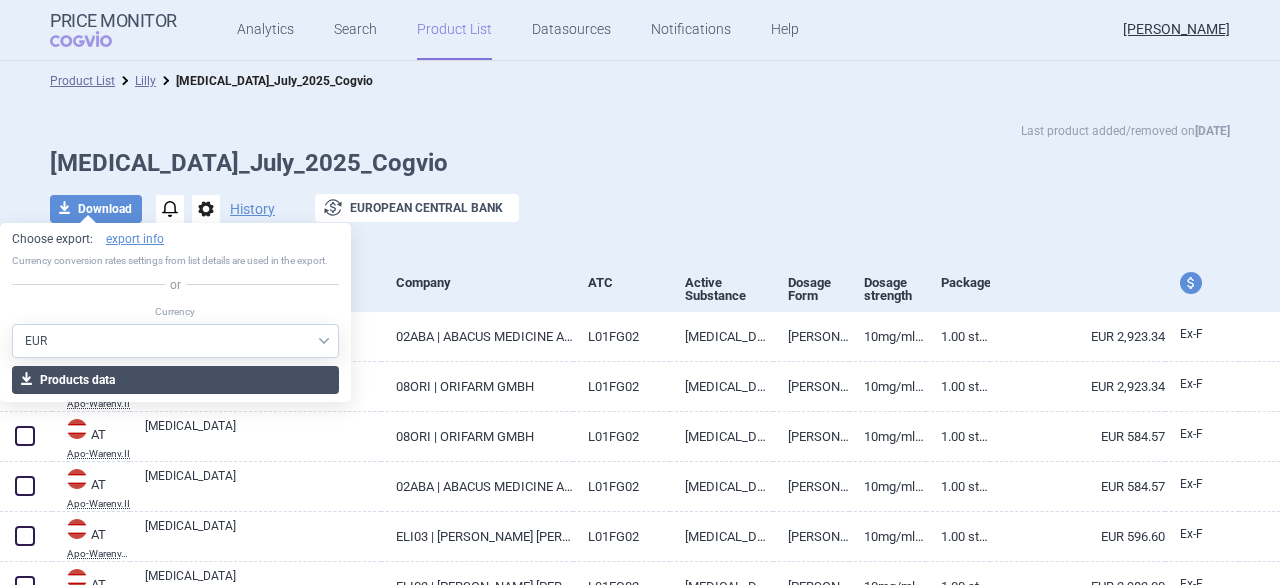click on "download  Products data" at bounding box center (175, 380) 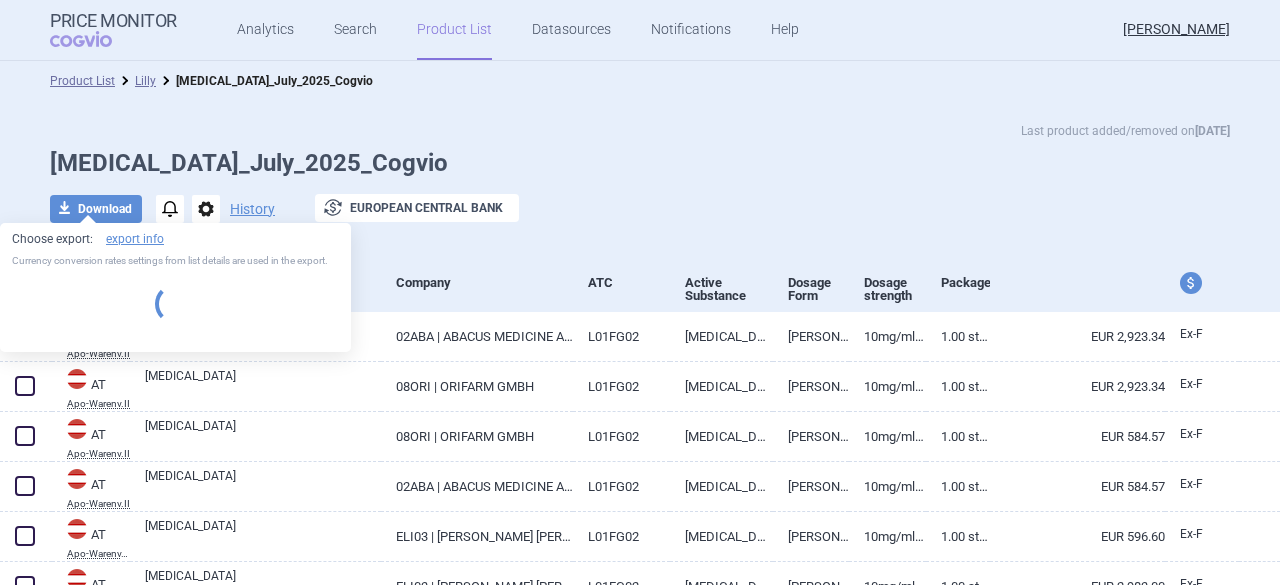 select on "EUR" 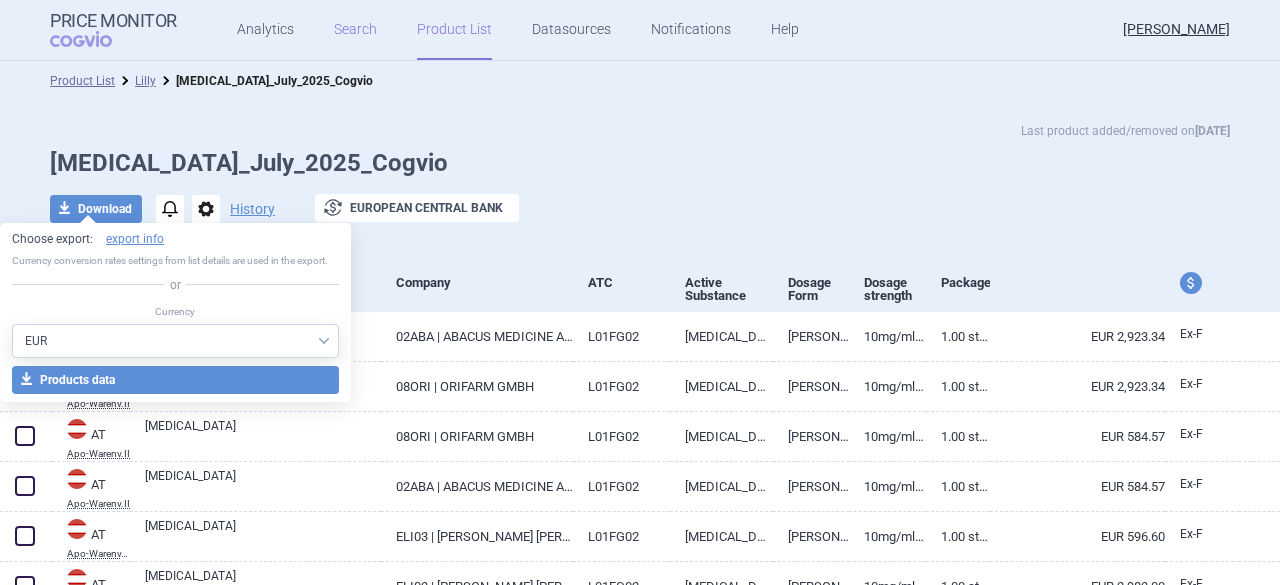 click on "Search" at bounding box center (355, 30) 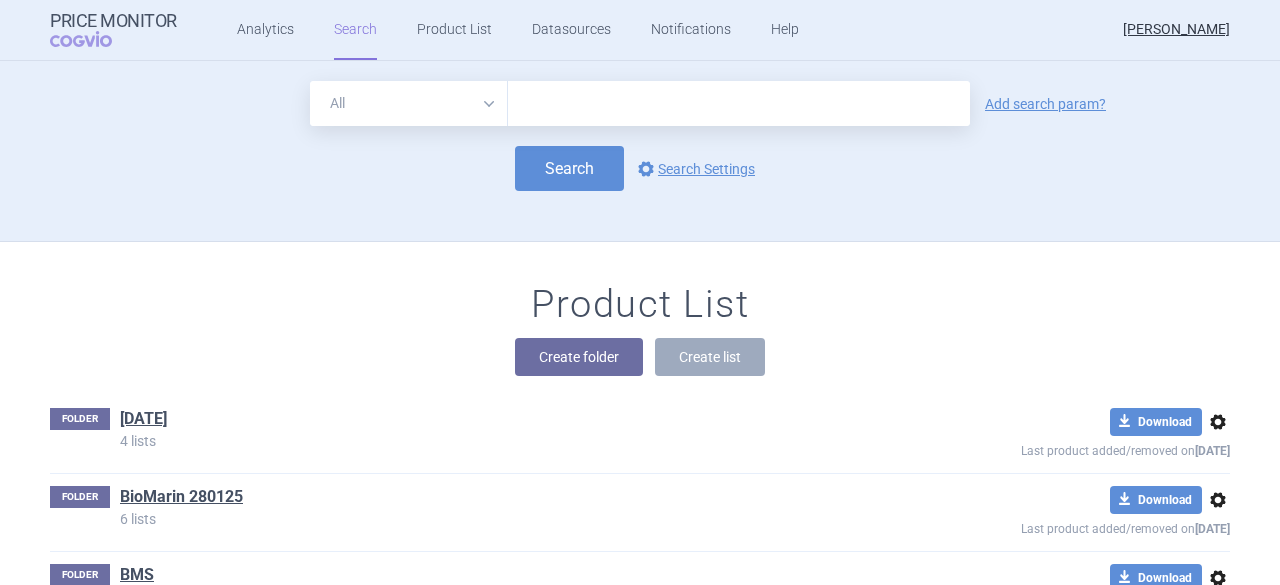 click at bounding box center (739, 103) 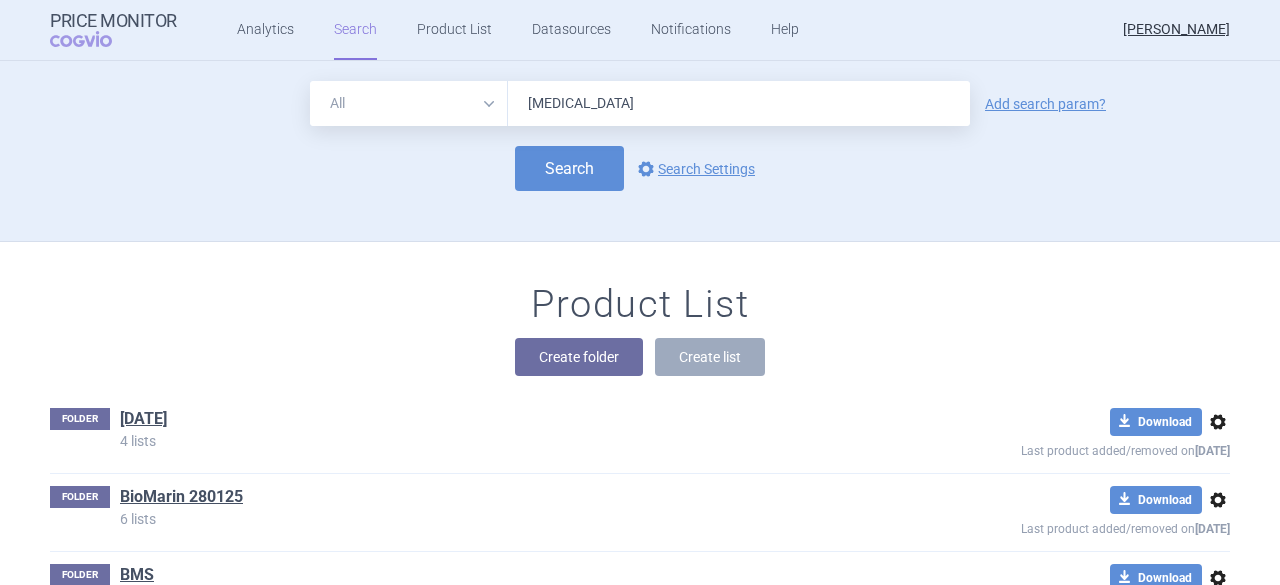 type on "[MEDICAL_DATA]" 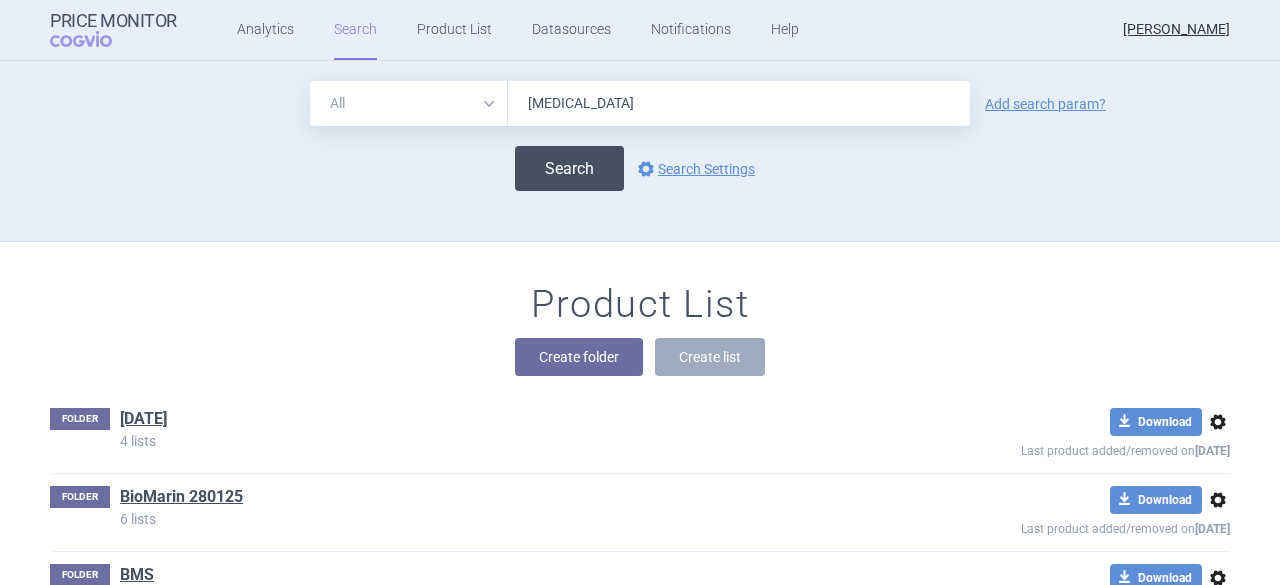 click on "Search" at bounding box center (569, 168) 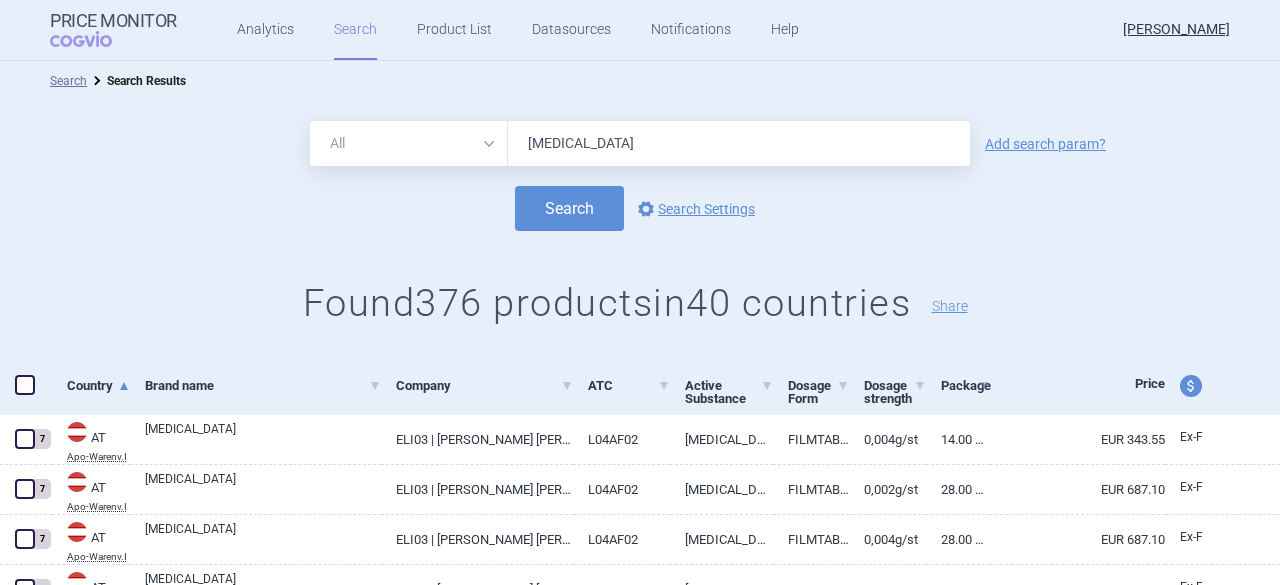 click on "price and currency" at bounding box center [1191, 386] 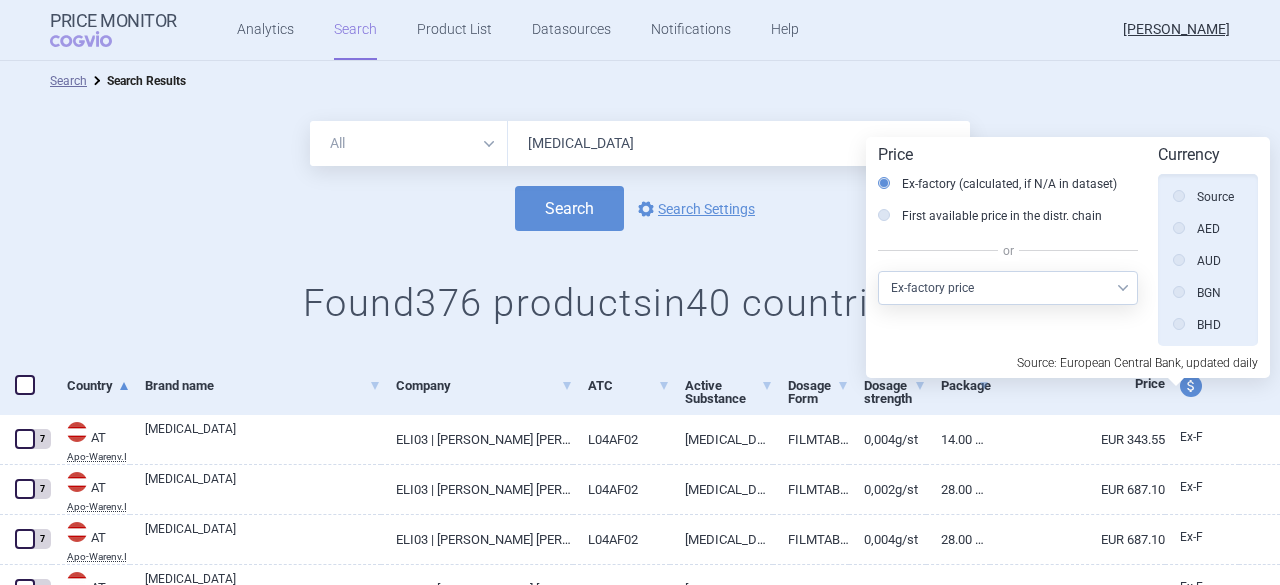 scroll, scrollTop: 450, scrollLeft: 0, axis: vertical 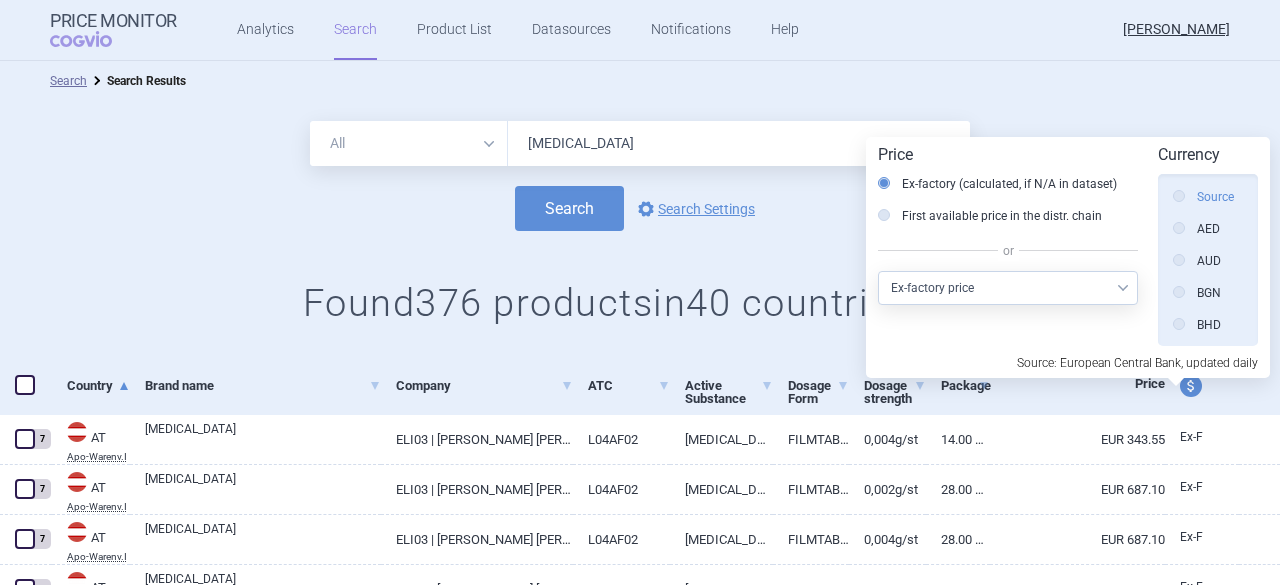 click on "Source" at bounding box center (1203, 197) 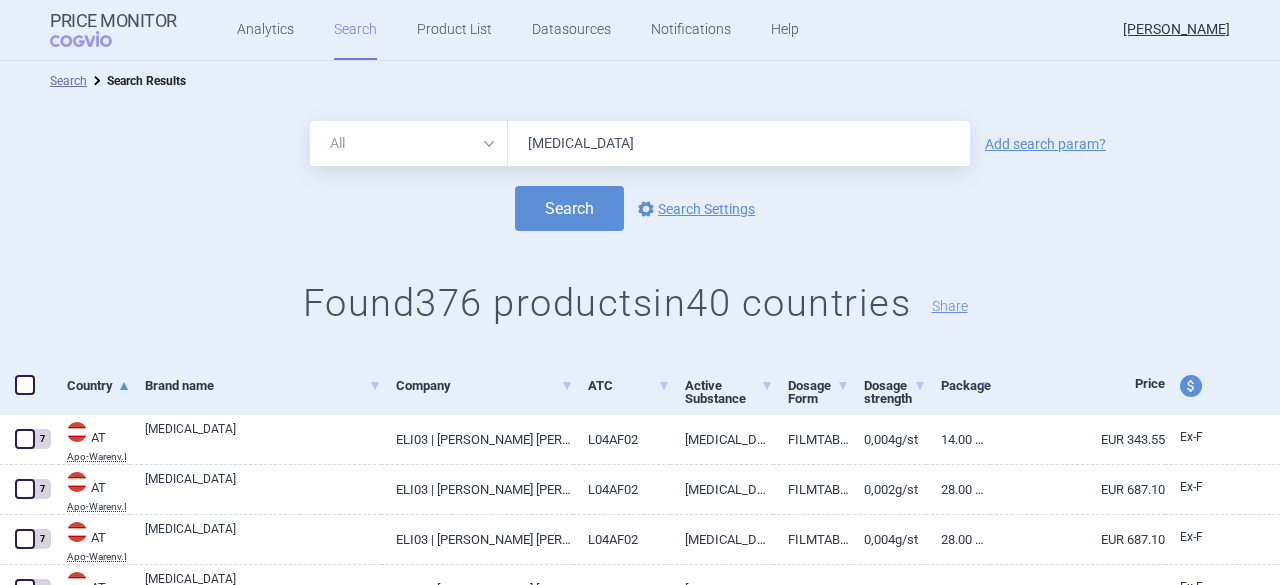 click on "price and currency" at bounding box center (1191, 386) 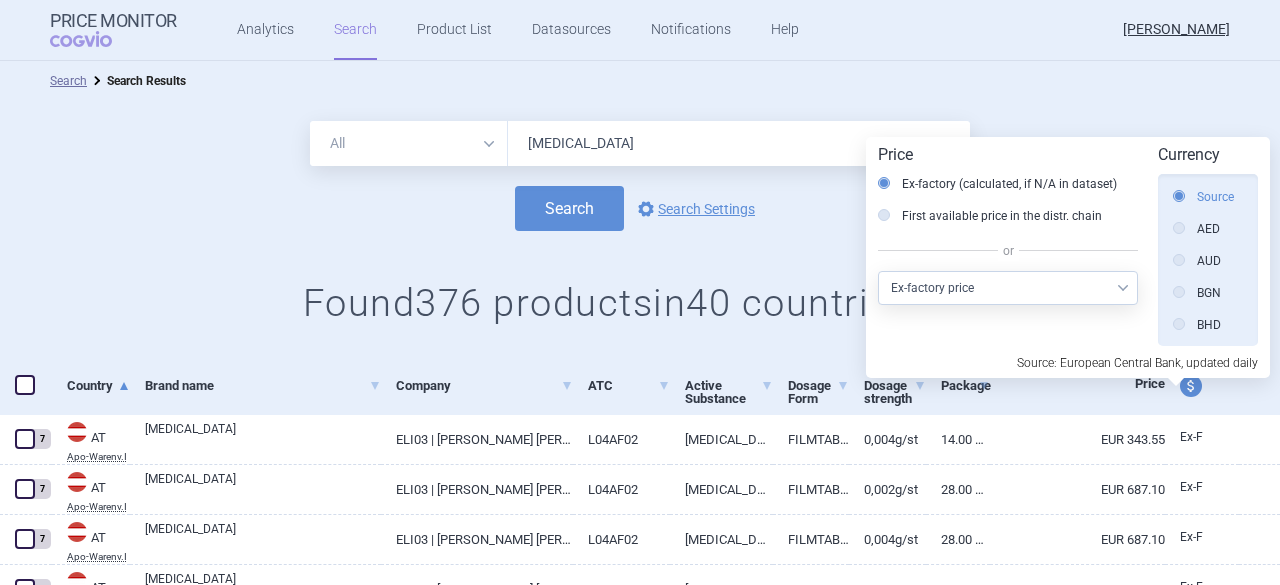 click on "Source" at bounding box center [1203, 197] 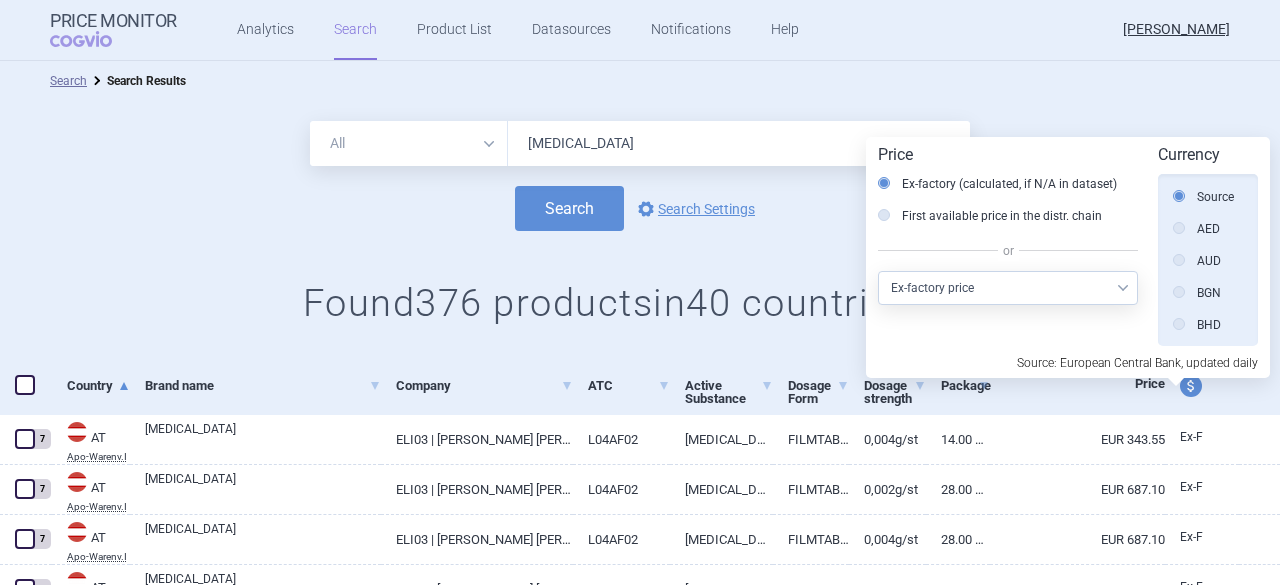 click on "Search Search Results" at bounding box center [640, 81] 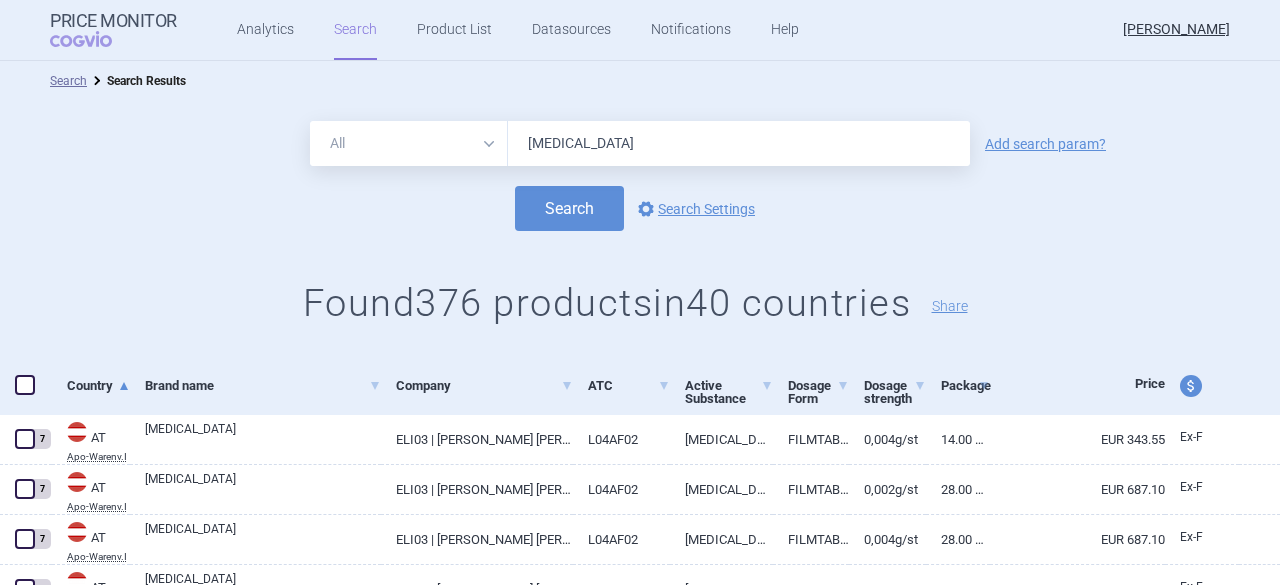 click at bounding box center [25, 385] 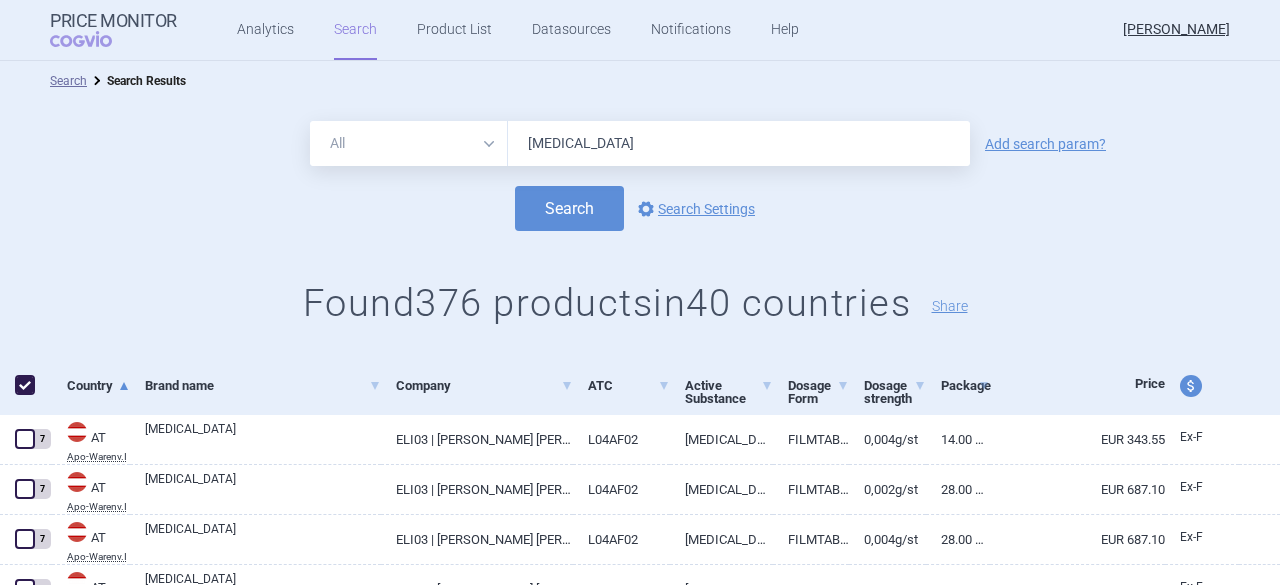 checkbox on "true" 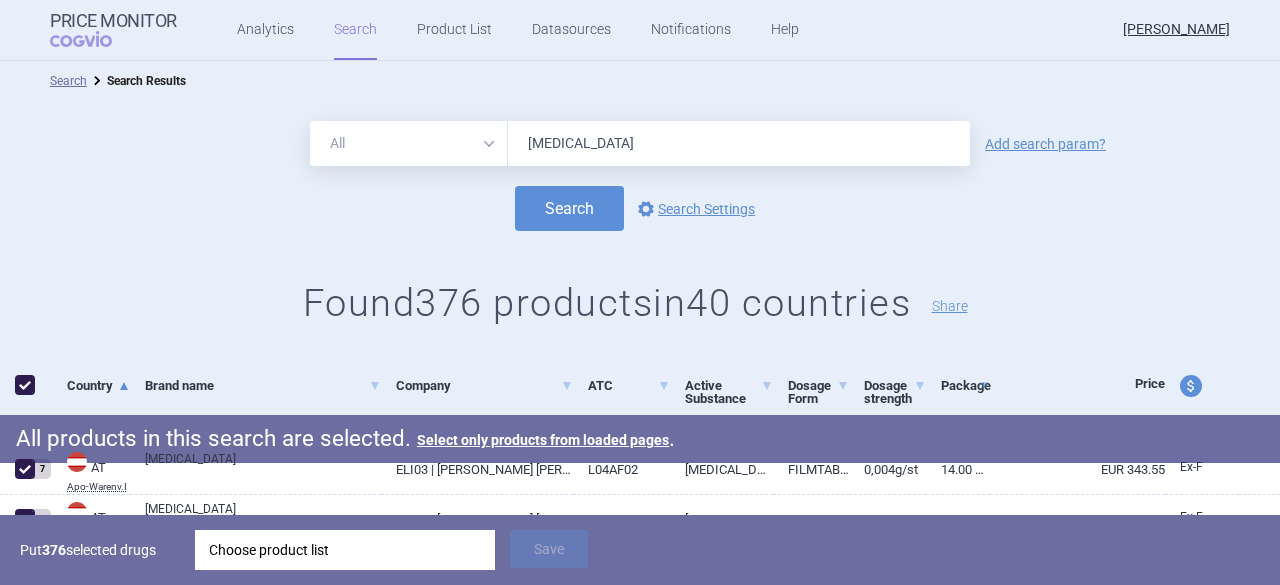 click on "Choose product list" at bounding box center [345, 550] 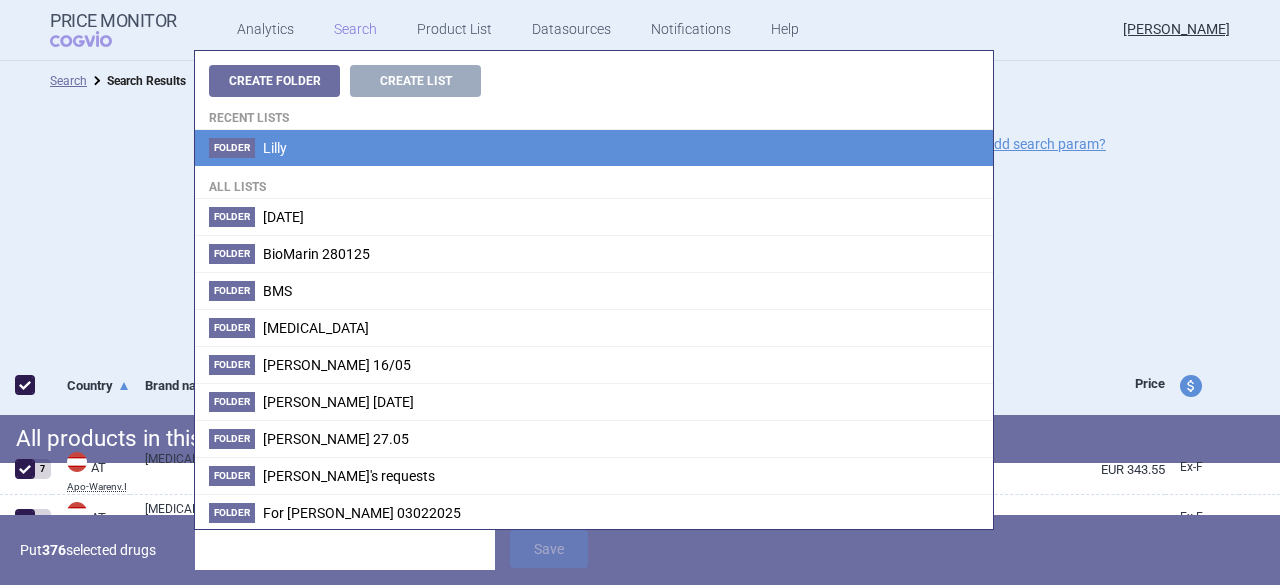 click on "Folder Lilly" at bounding box center (594, 148) 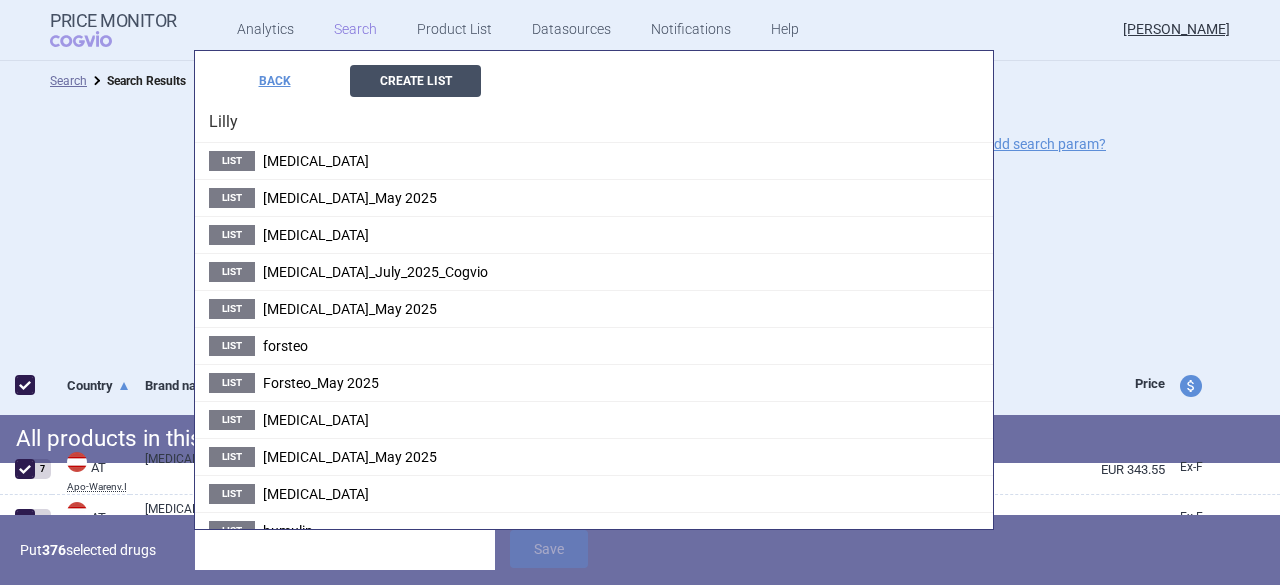 click on "Create List" at bounding box center (415, 81) 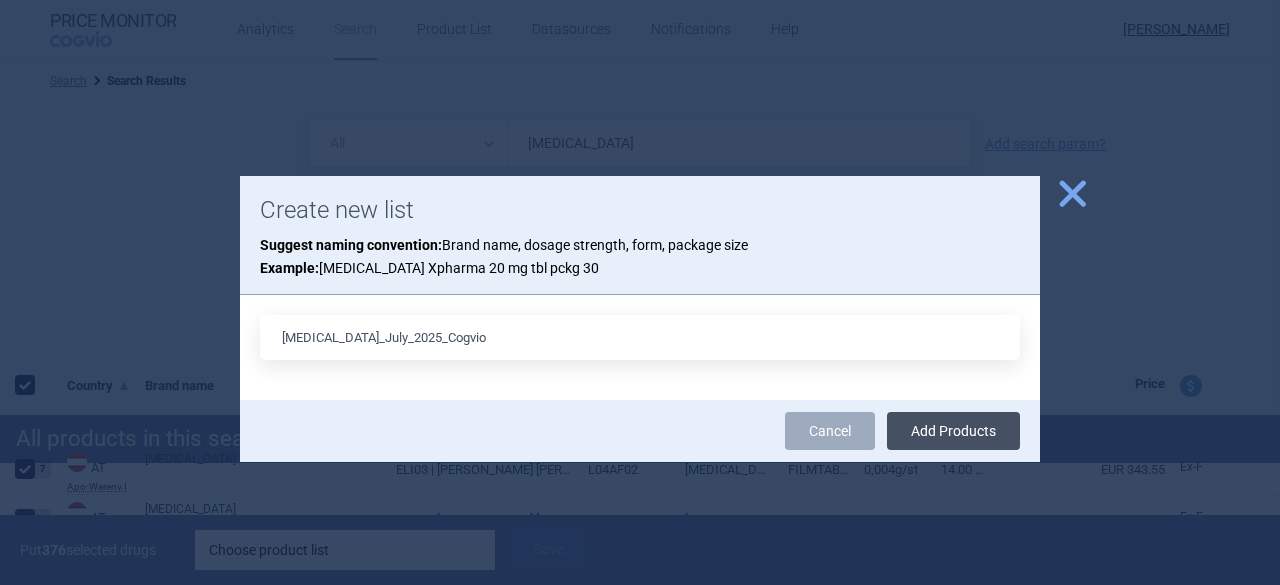 type on "[MEDICAL_DATA]_July_2025_Cogvio" 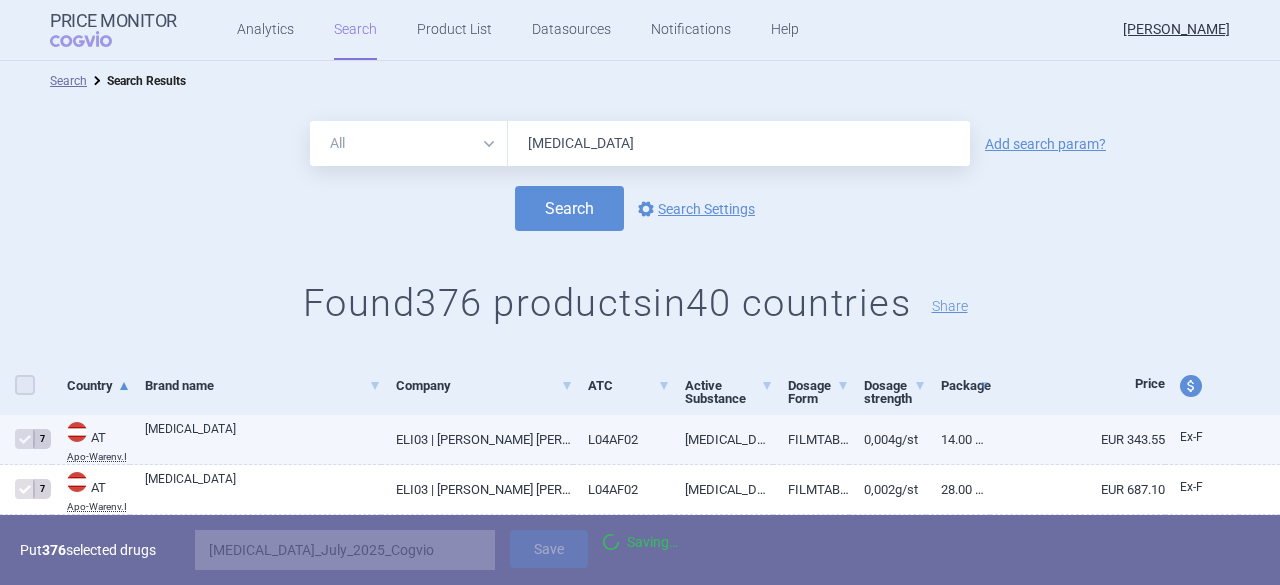 checkbox on "false" 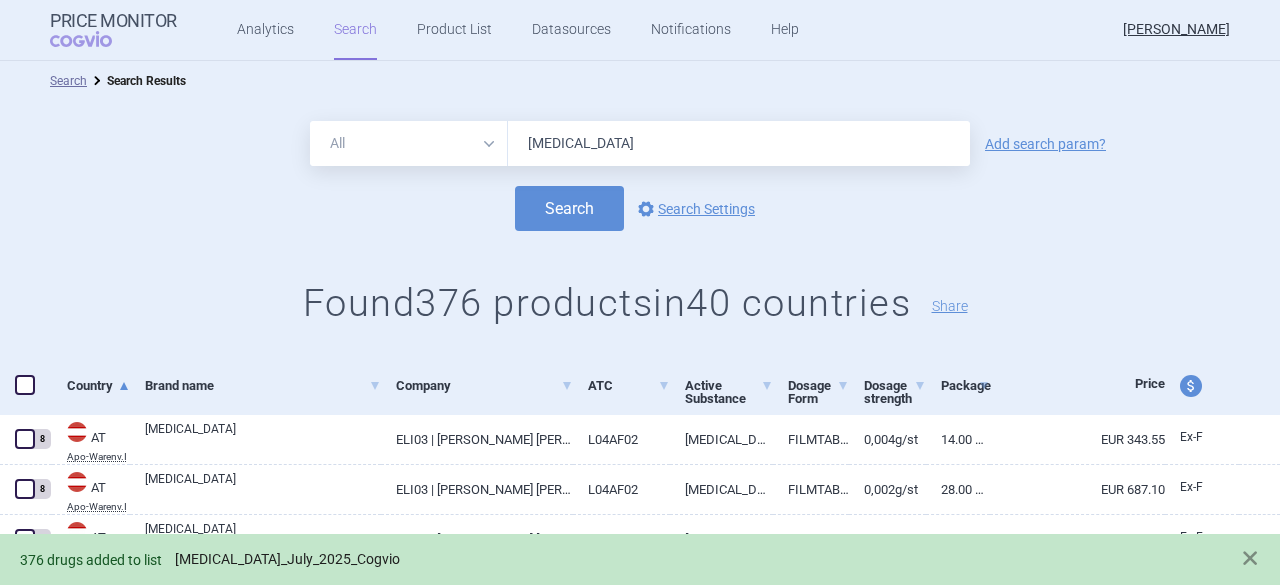 click on "[MEDICAL_DATA]_July_2025_Cogvio" at bounding box center (287, 559) 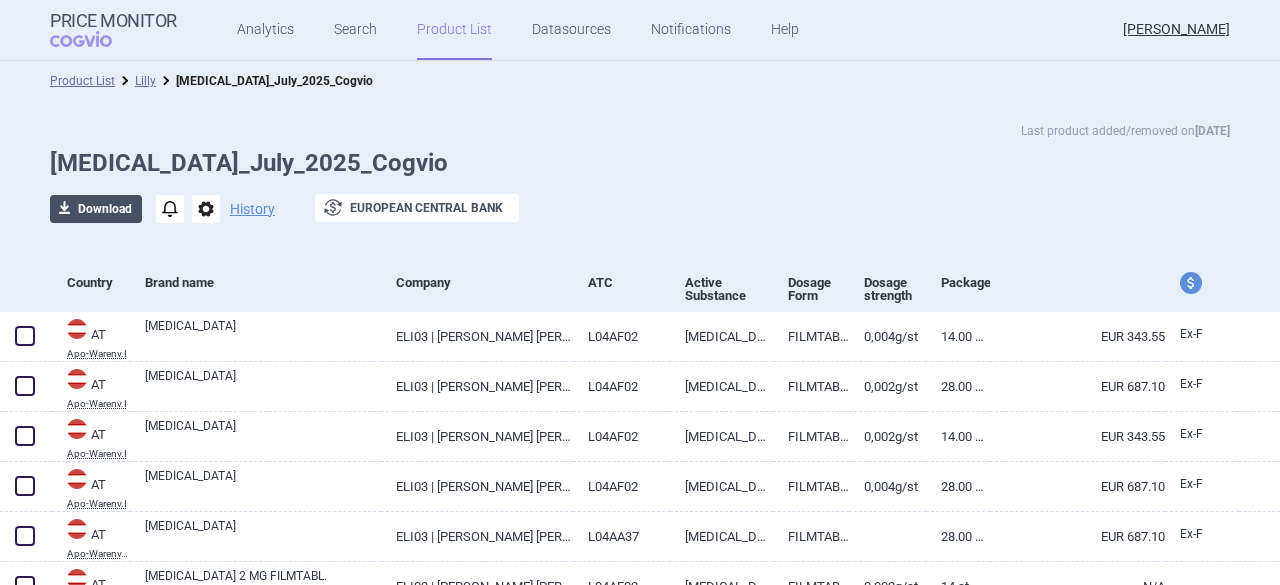 click on "download  Download" at bounding box center (96, 209) 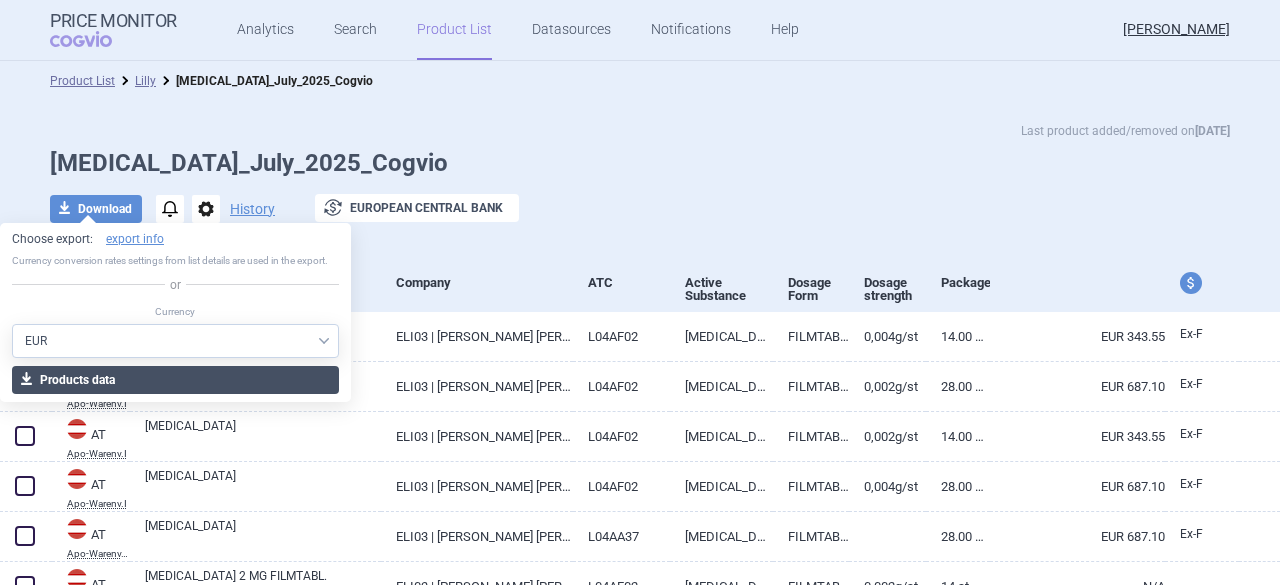 click on "download  Products data" at bounding box center [175, 380] 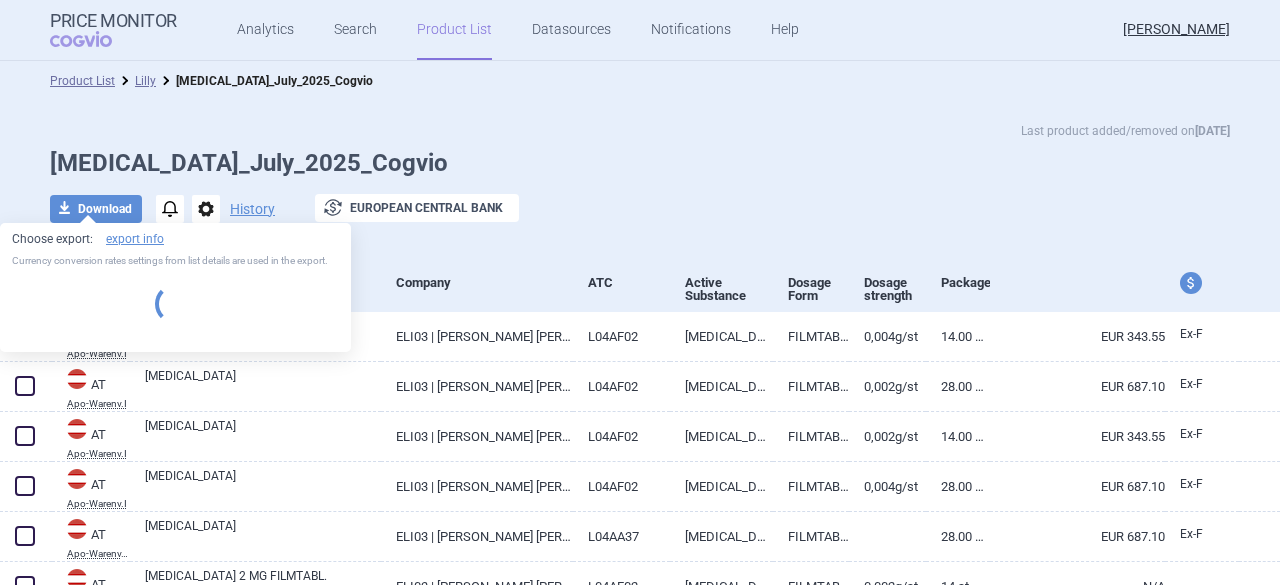 select on "EUR" 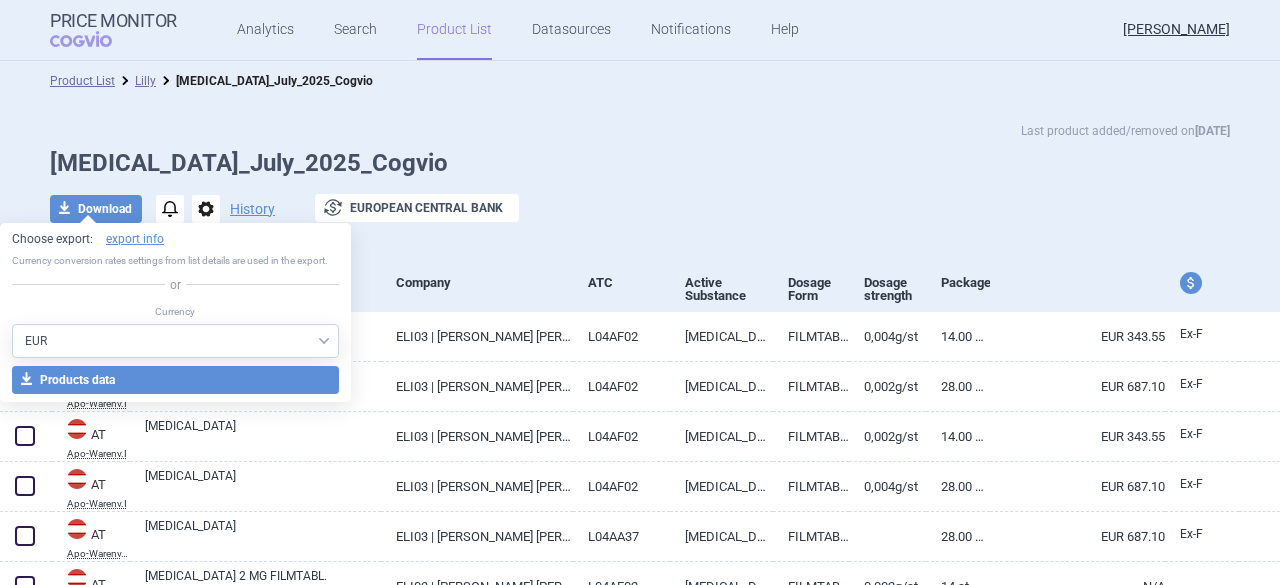 click on "Last product added/removed on  [DATE]" at bounding box center (640, 131) 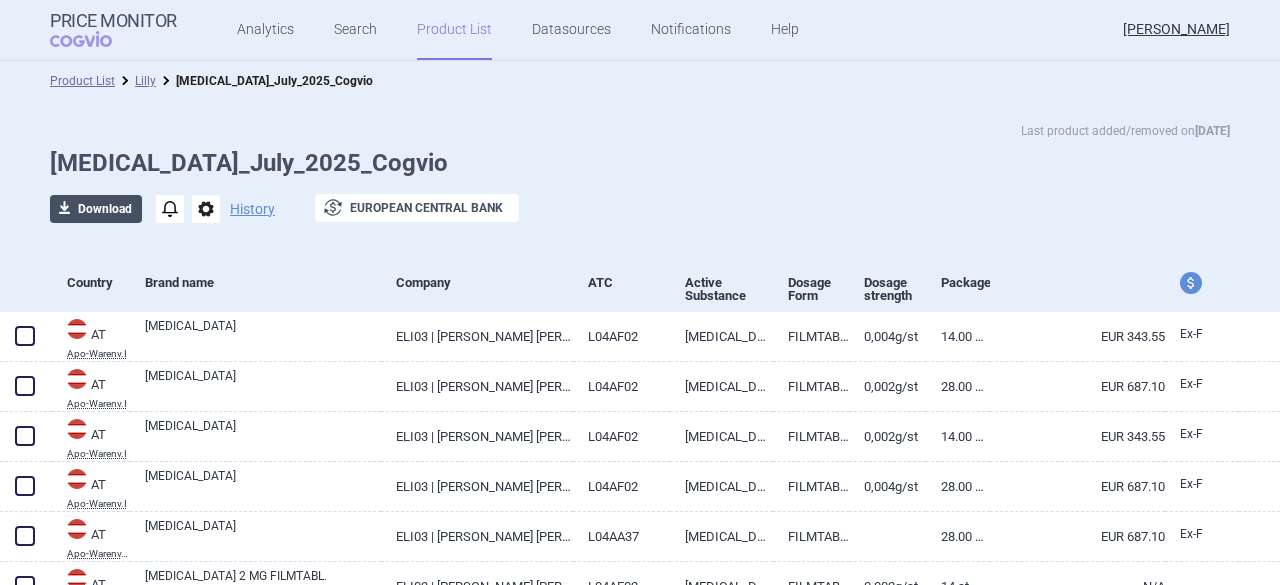 click on "download  Download" at bounding box center [96, 209] 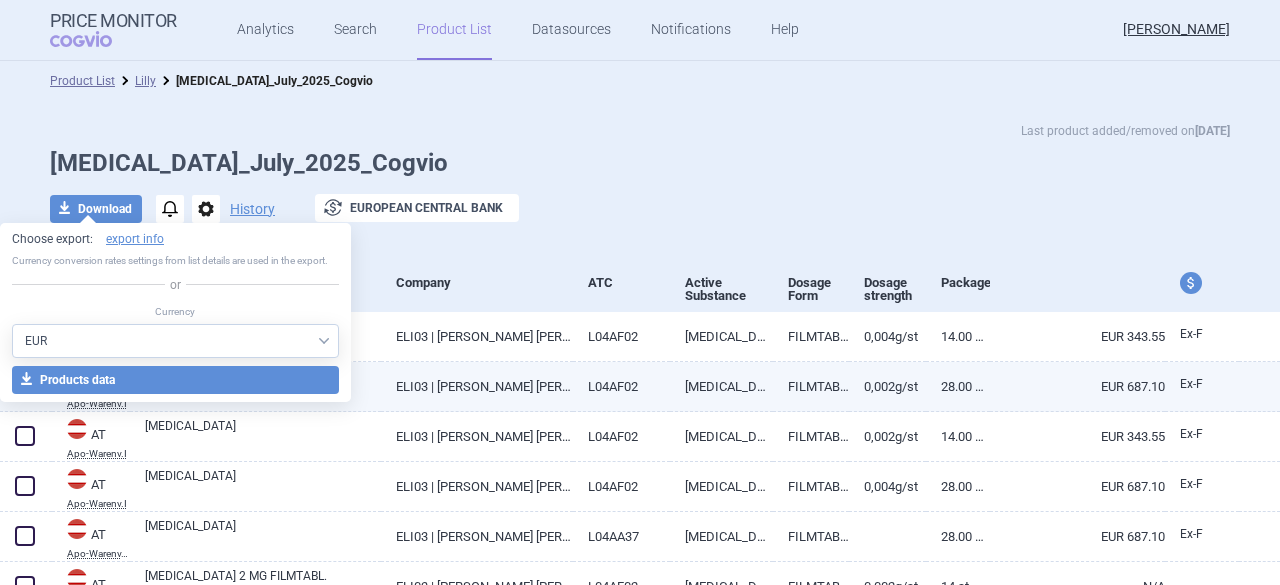 click on "download  Products data" at bounding box center (175, 380) 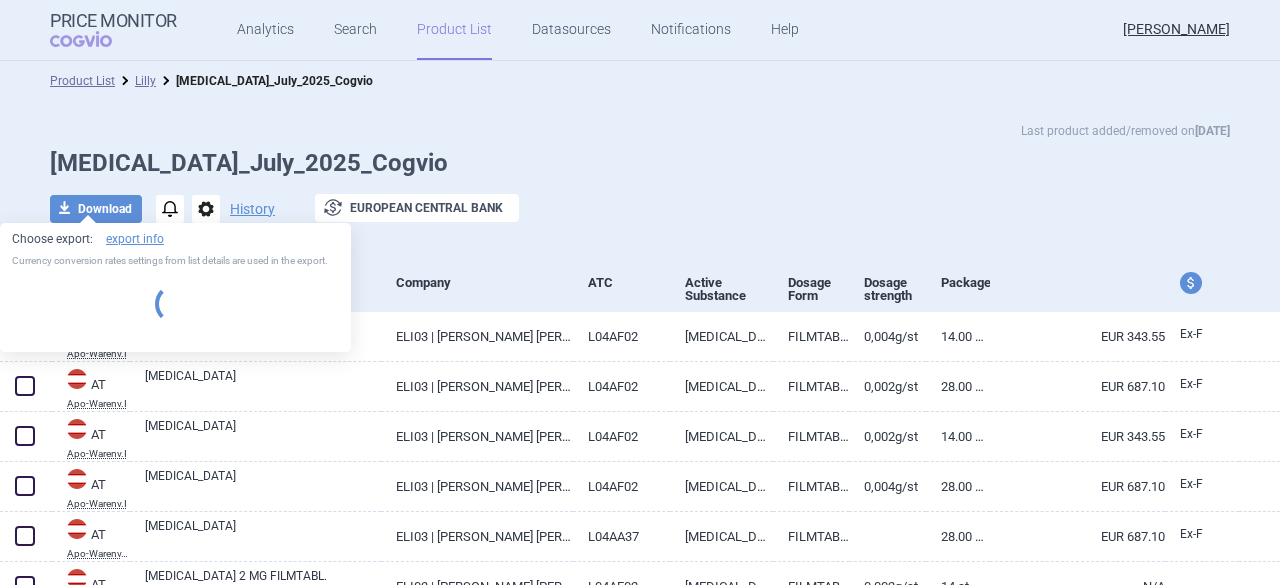 select on "EUR" 